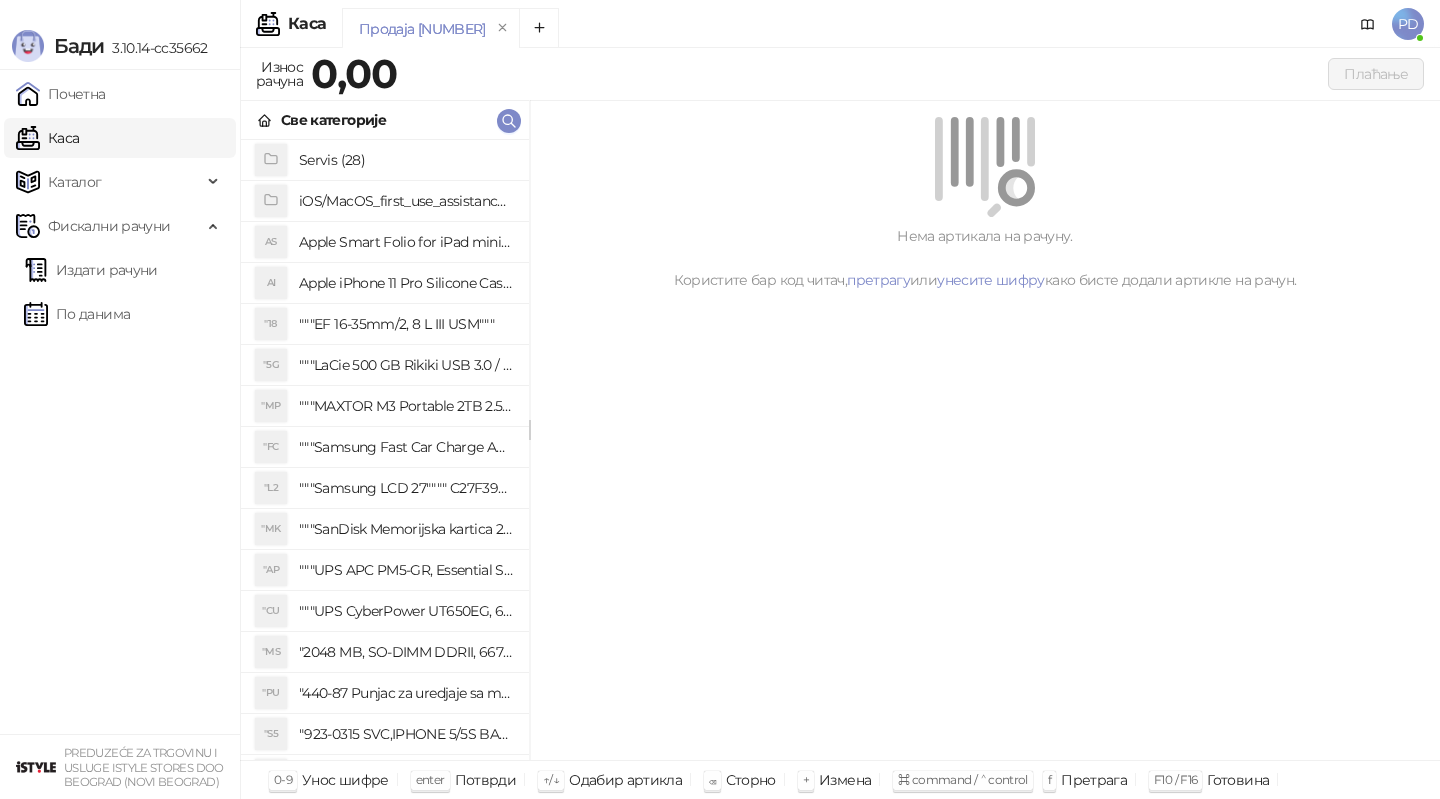 click 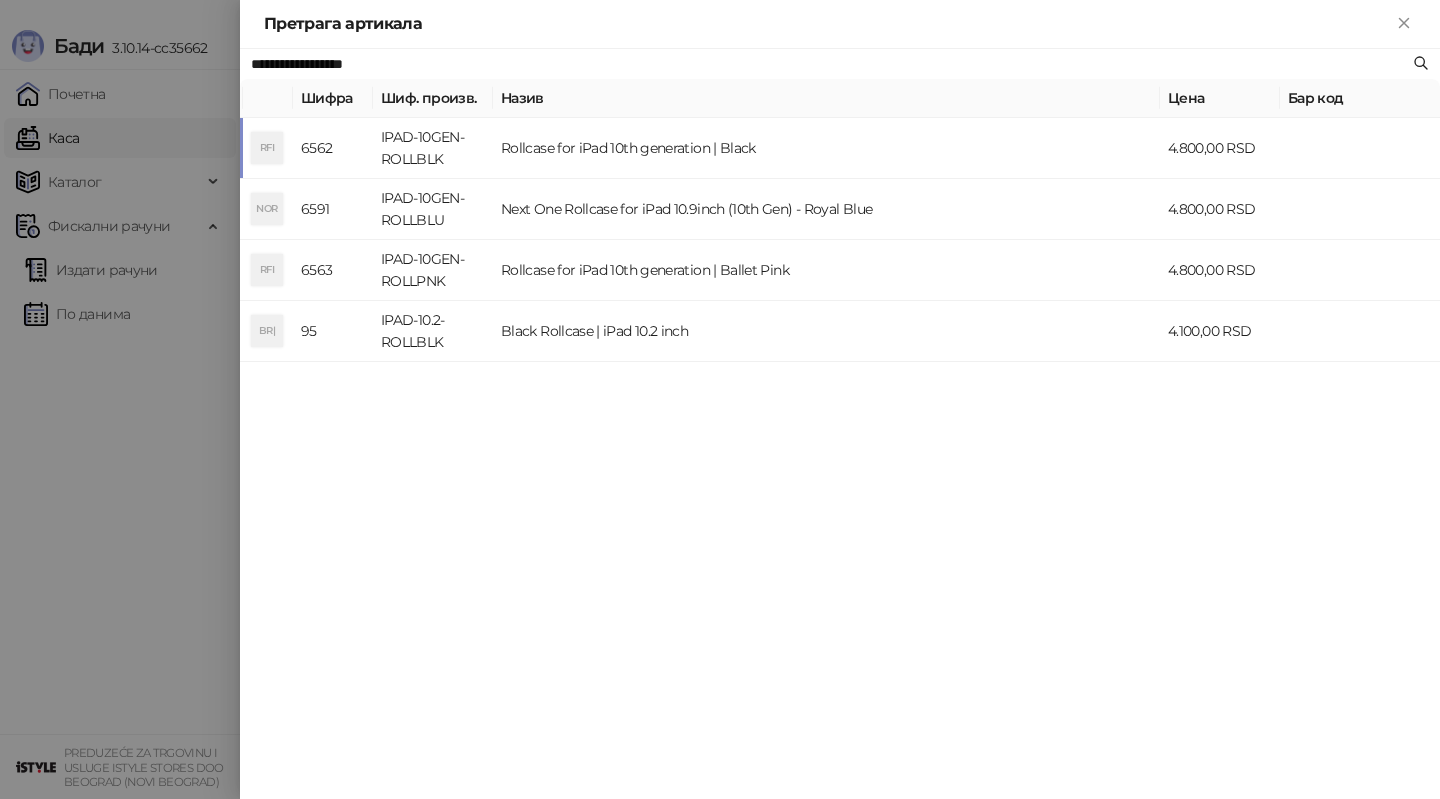 type on "**********" 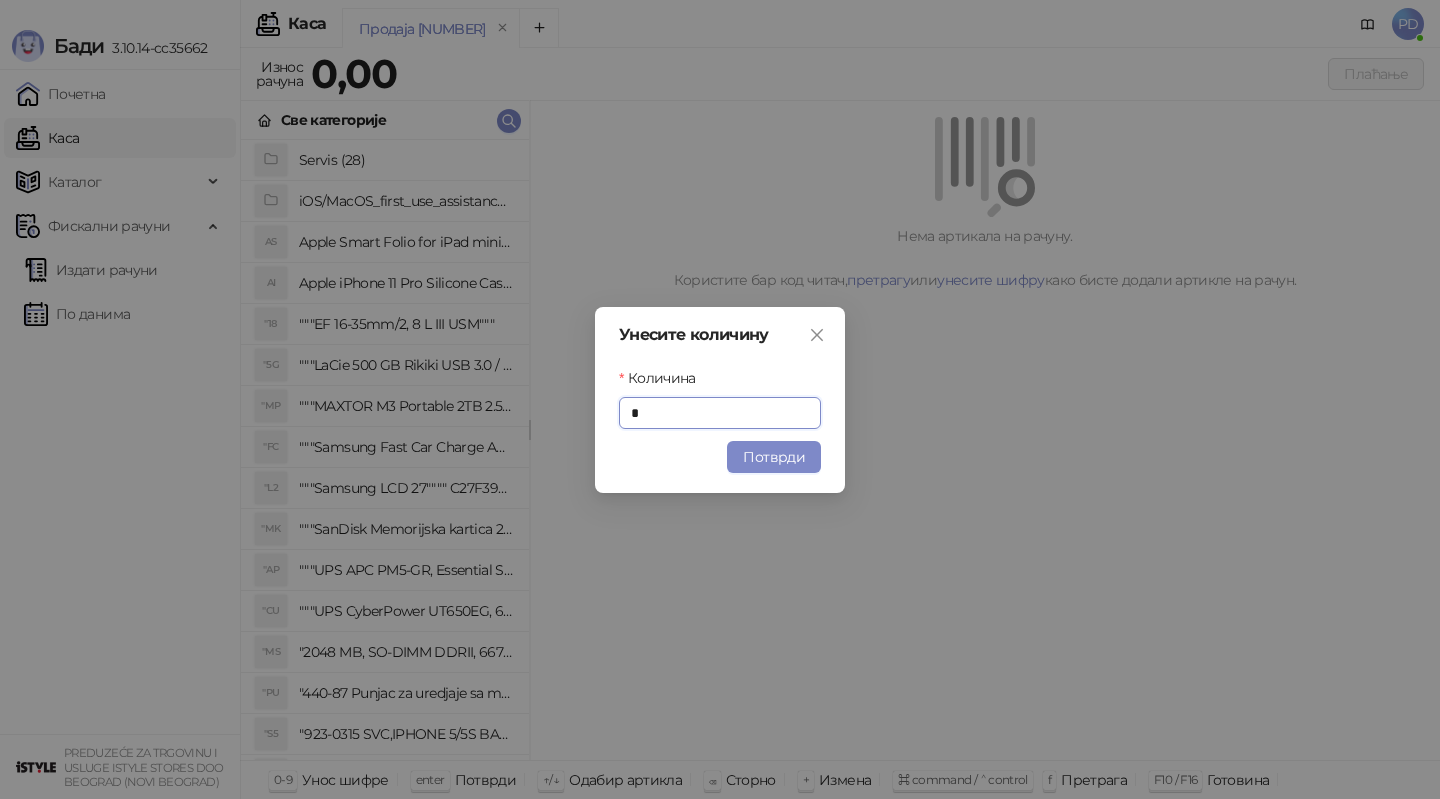 click on "Унесите количину Количина * Потврди" at bounding box center [720, 400] 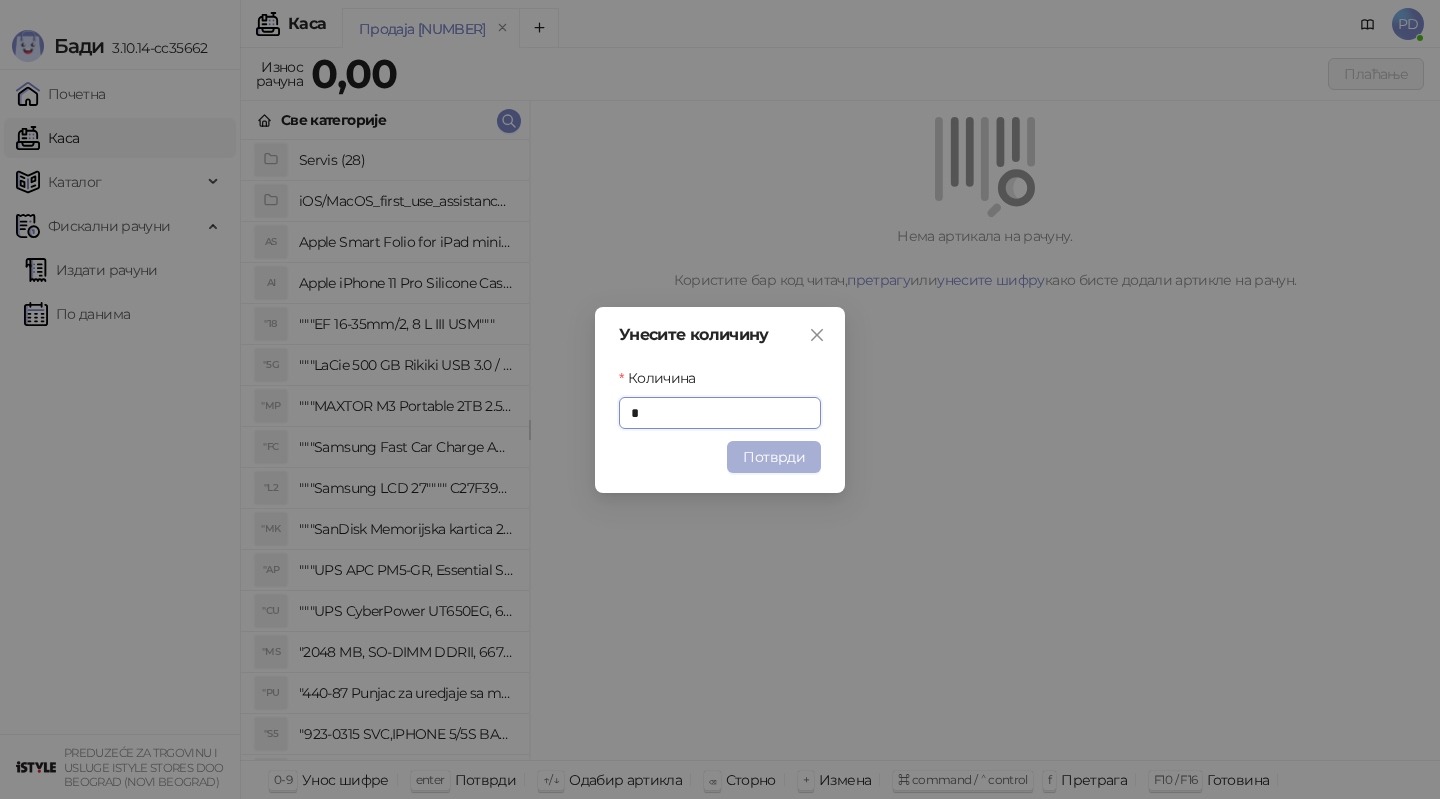 click on "Потврди" at bounding box center [774, 457] 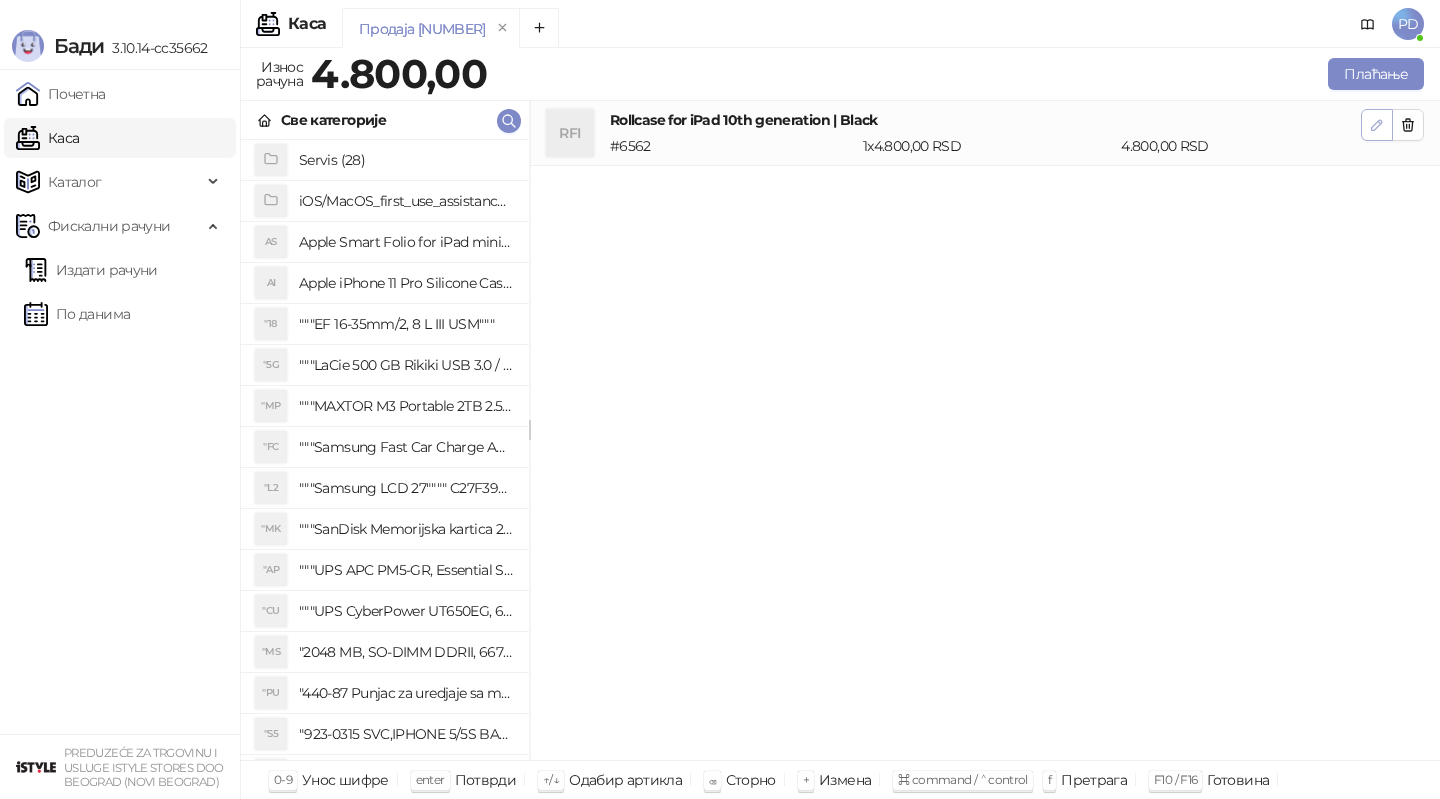 click 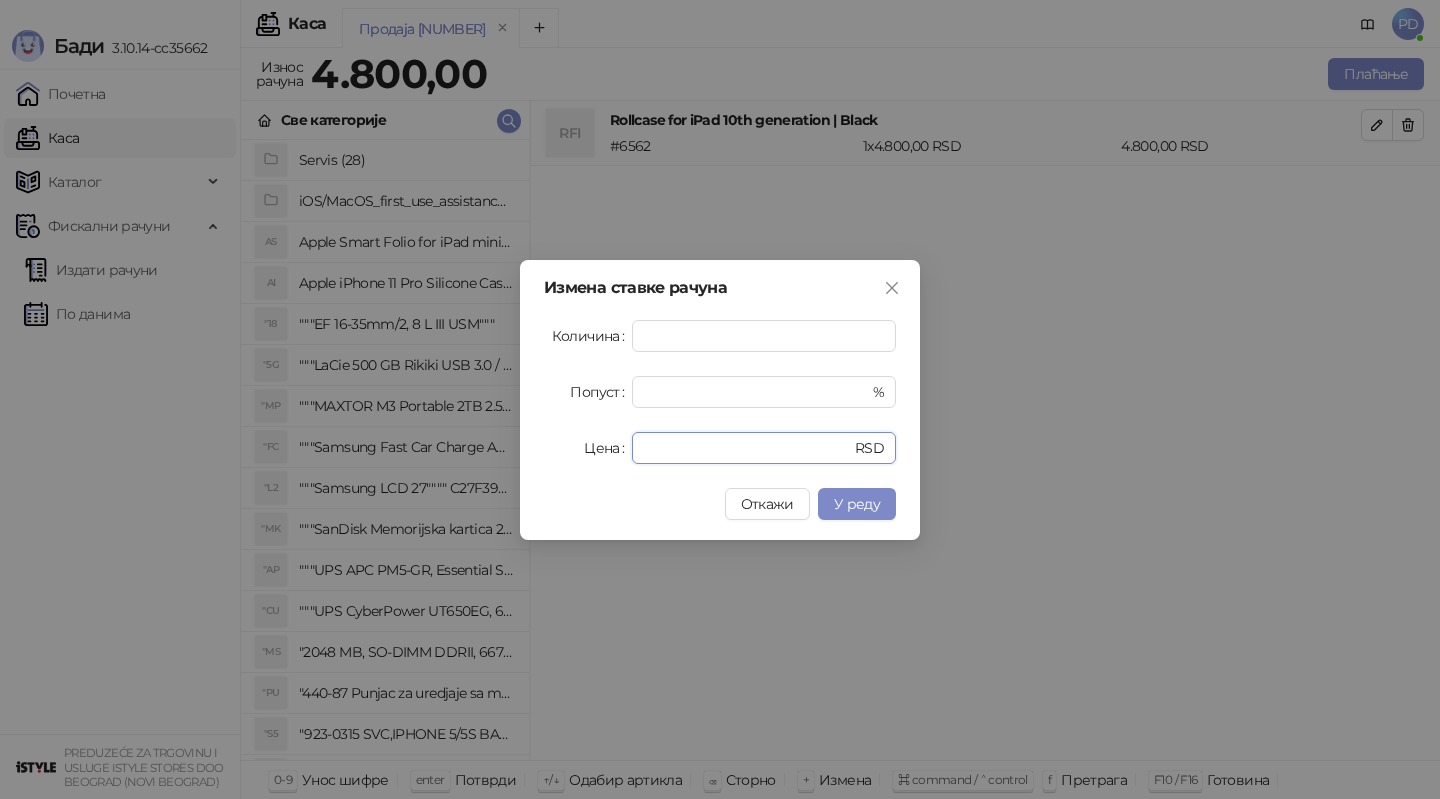 drag, startPoint x: 745, startPoint y: 449, endPoint x: 466, endPoint y: 446, distance: 279.01614 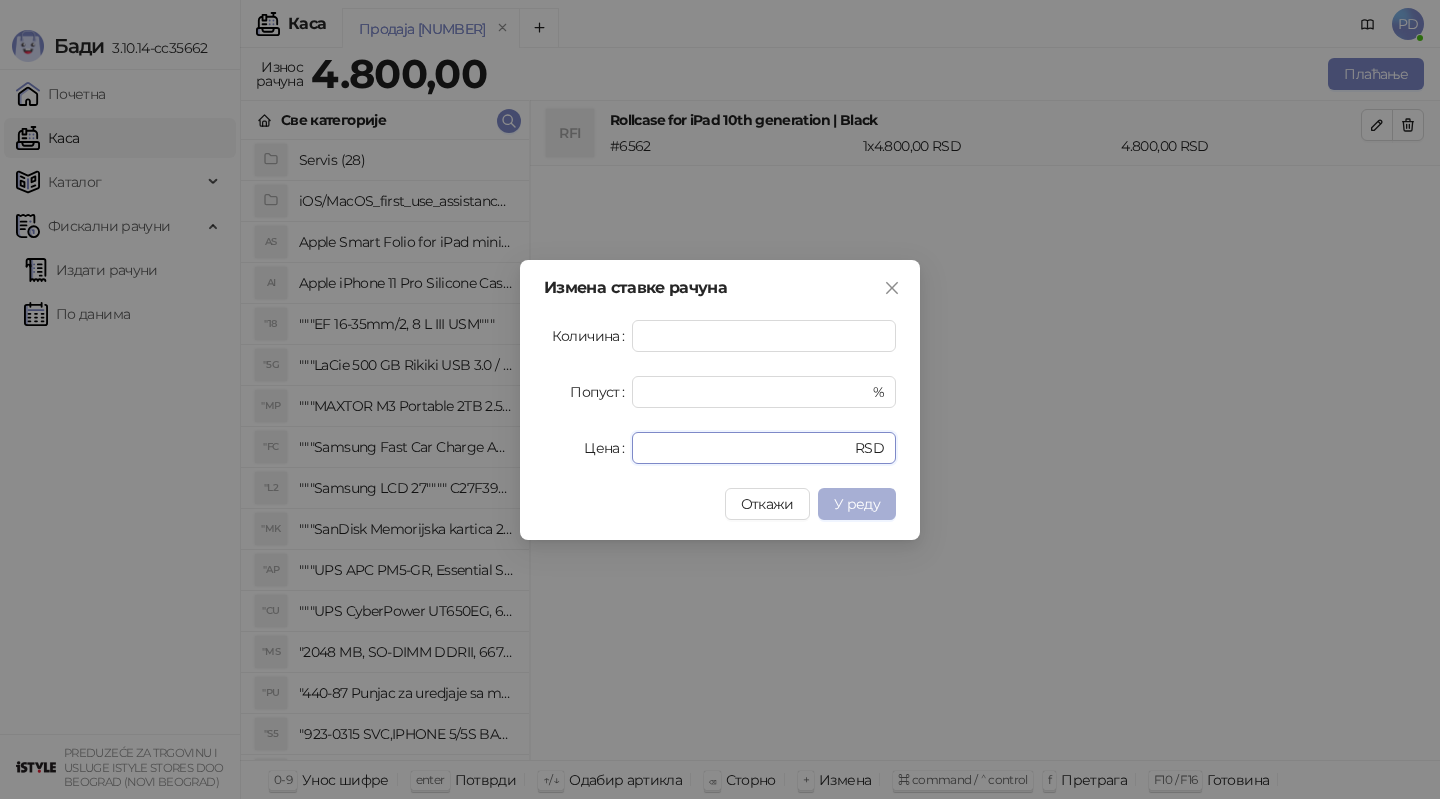 type on "*" 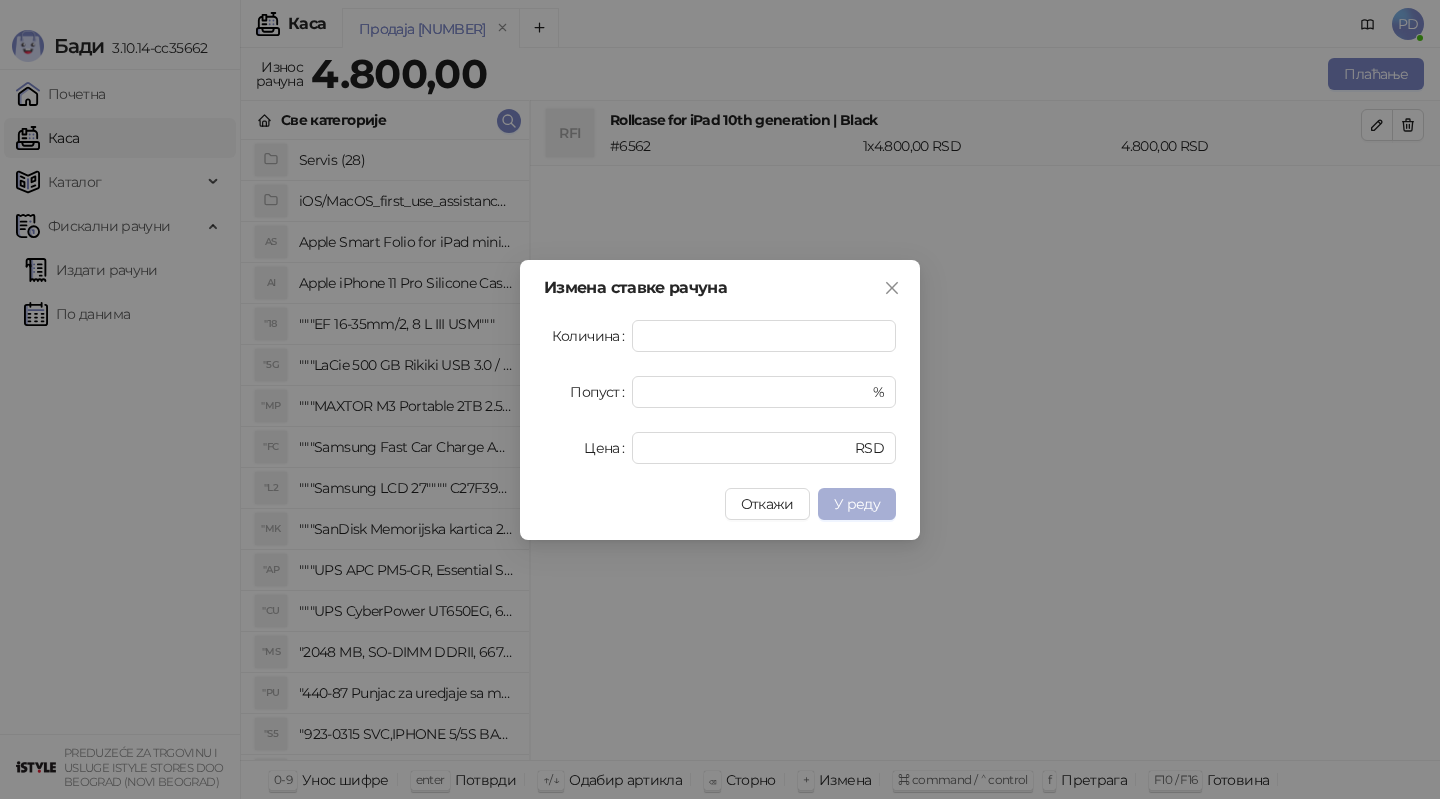click on "У реду" at bounding box center (857, 504) 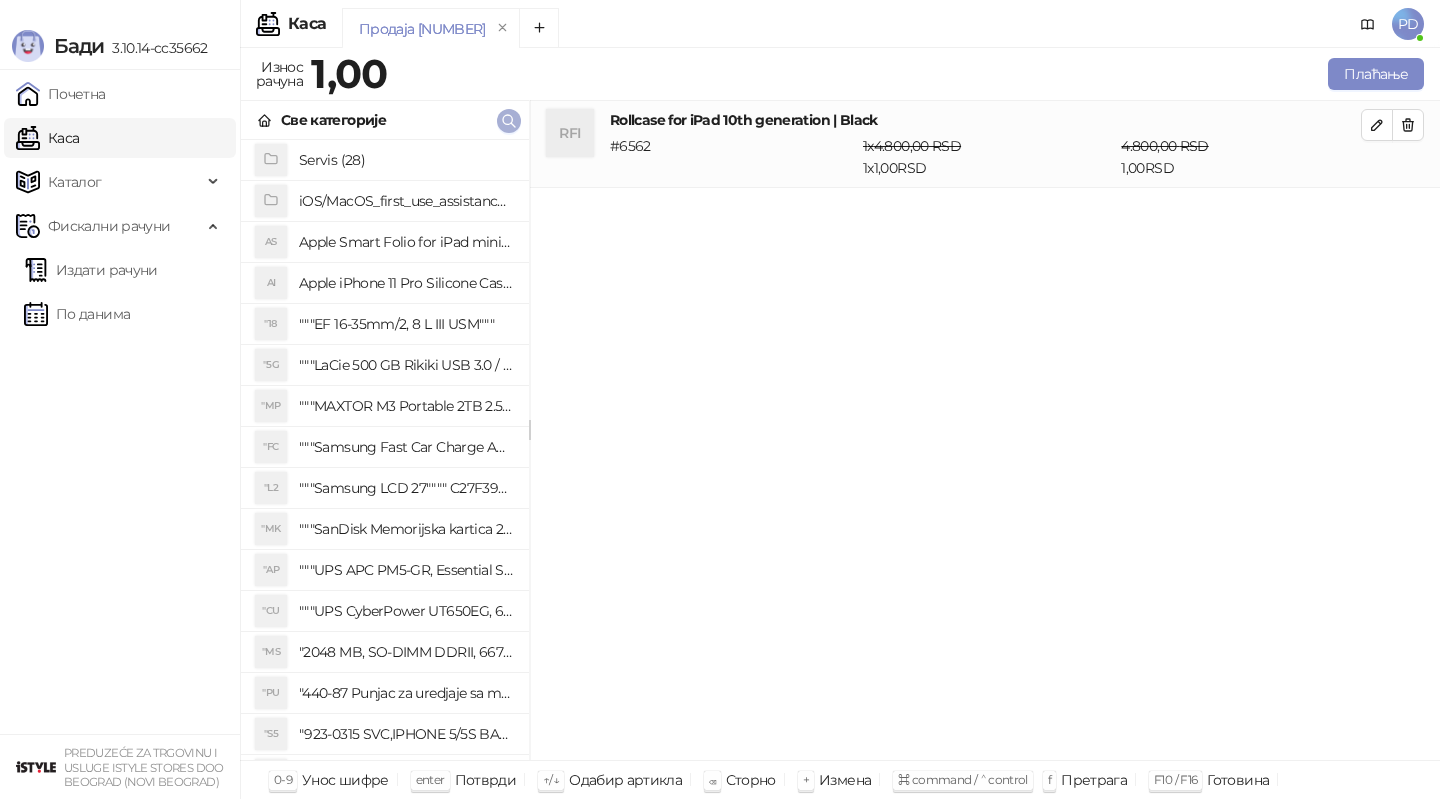 click 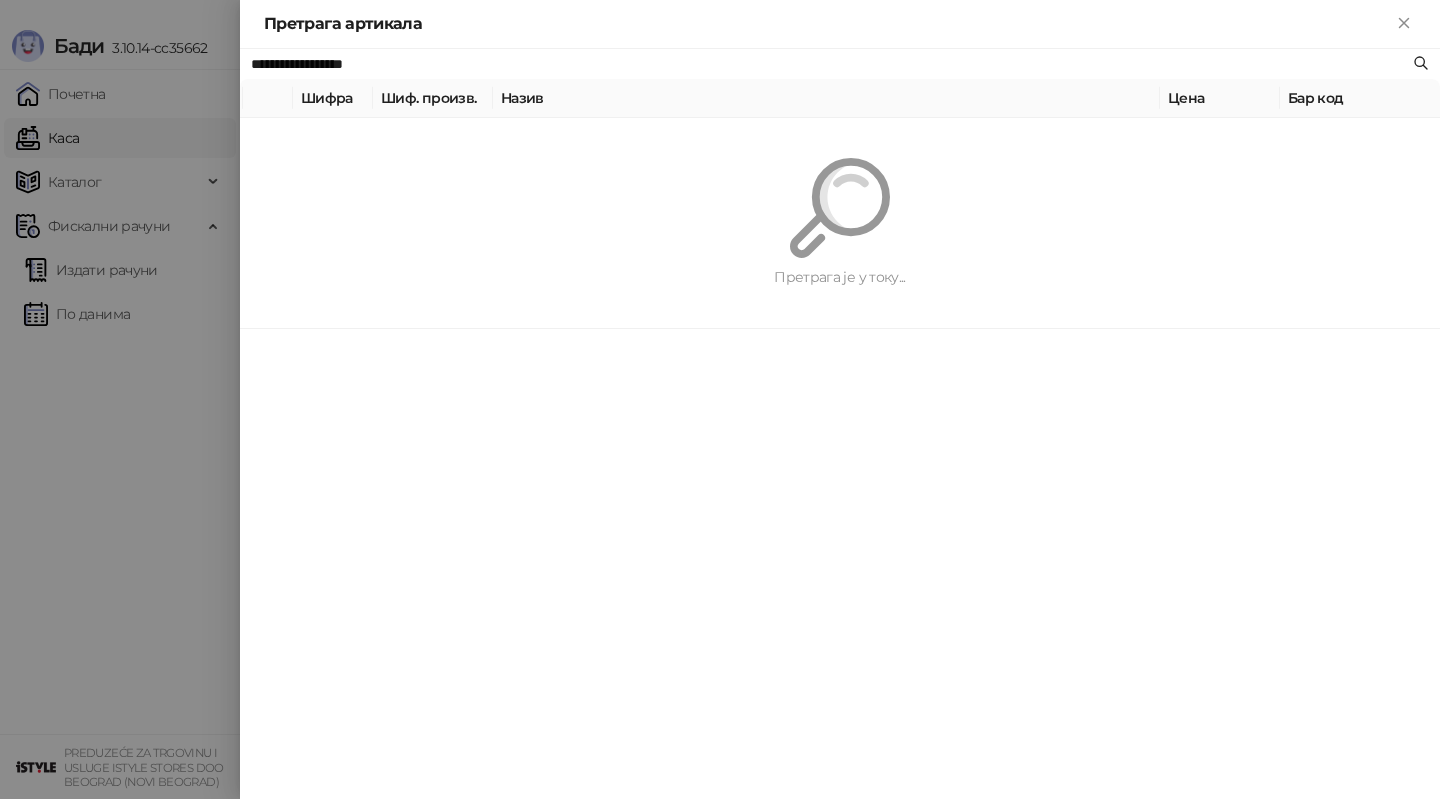 paste on "*****" 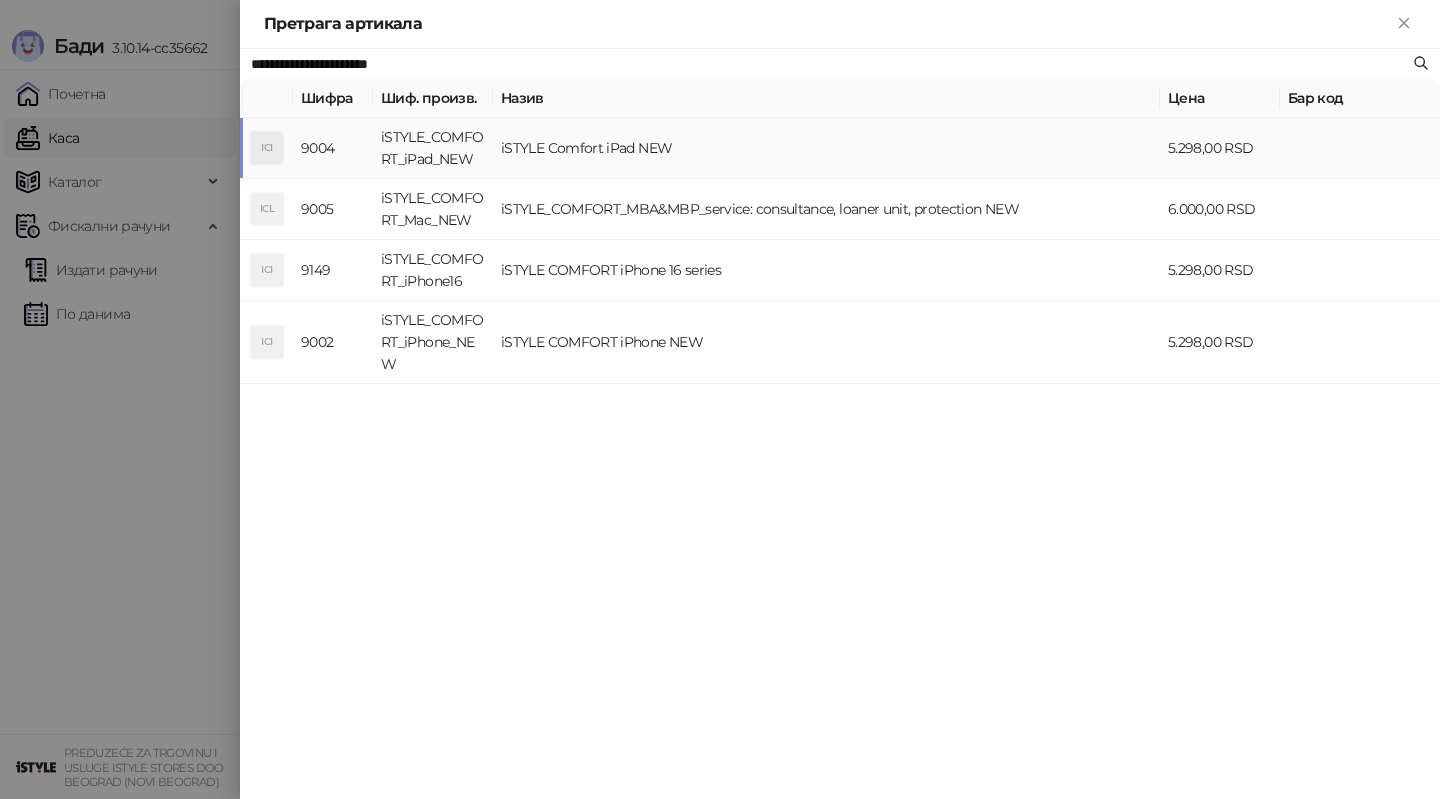 click on "iSTYLE Comfort iPad NEW" at bounding box center (826, 148) 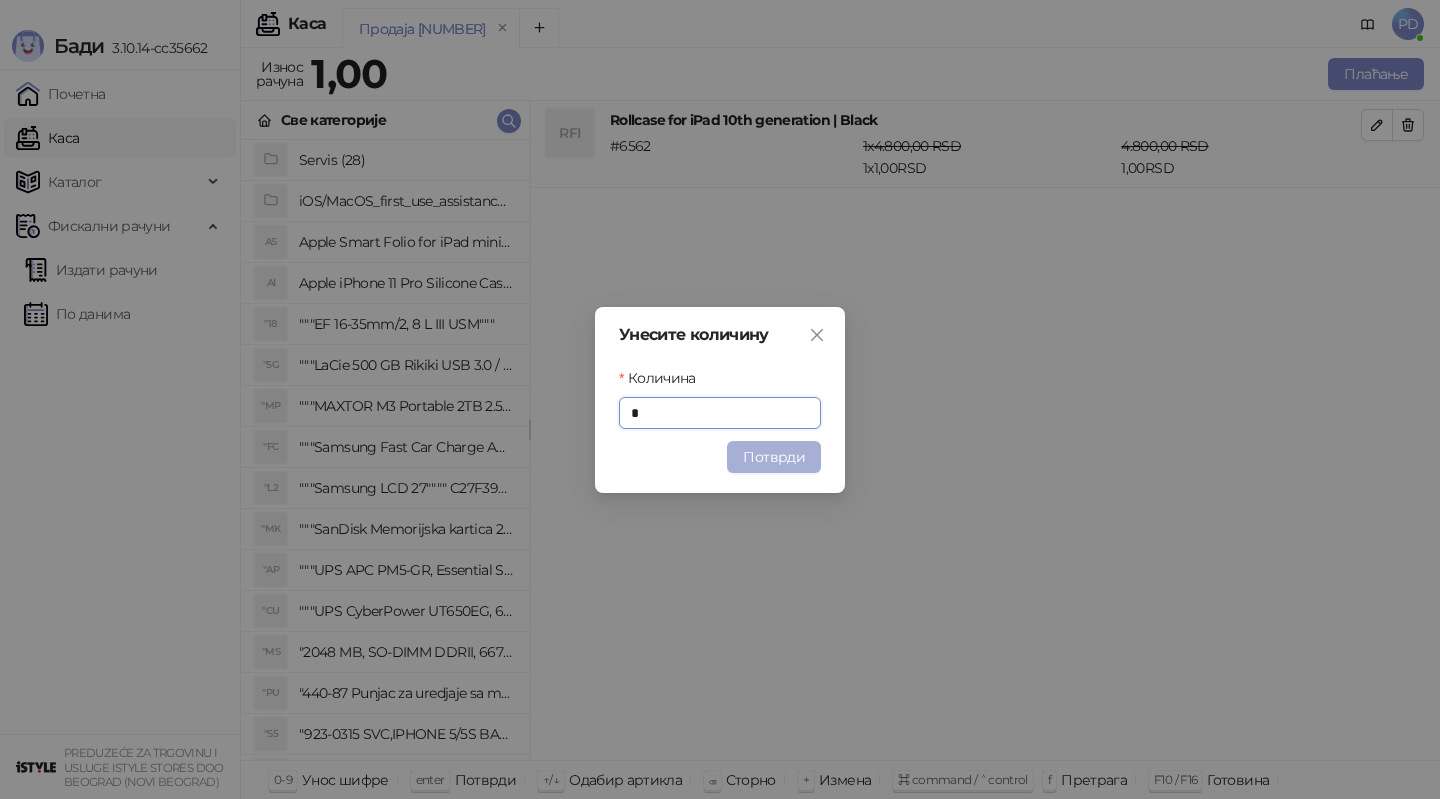 click on "Потврди" at bounding box center [774, 457] 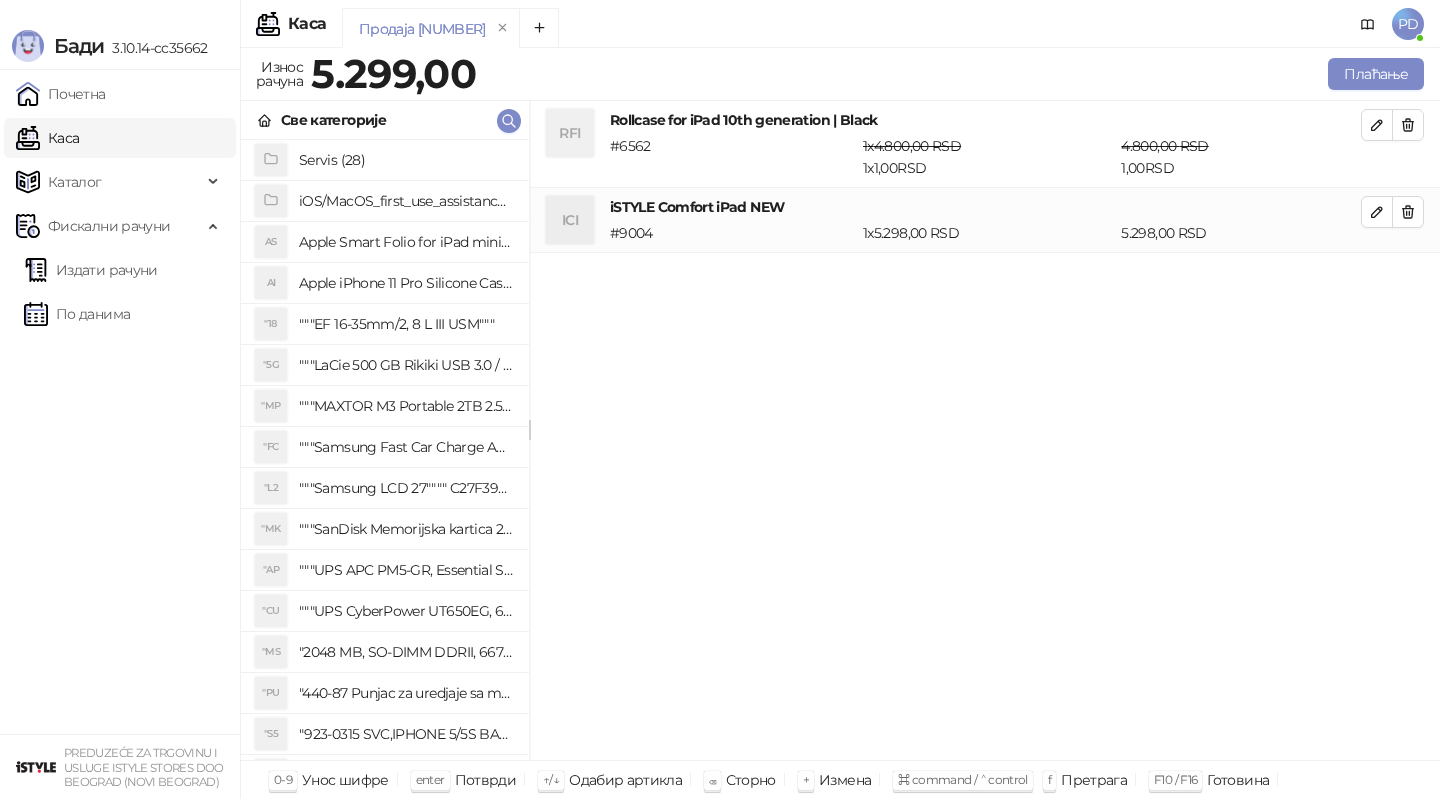 click on "Све категорије" at bounding box center (385, 120) 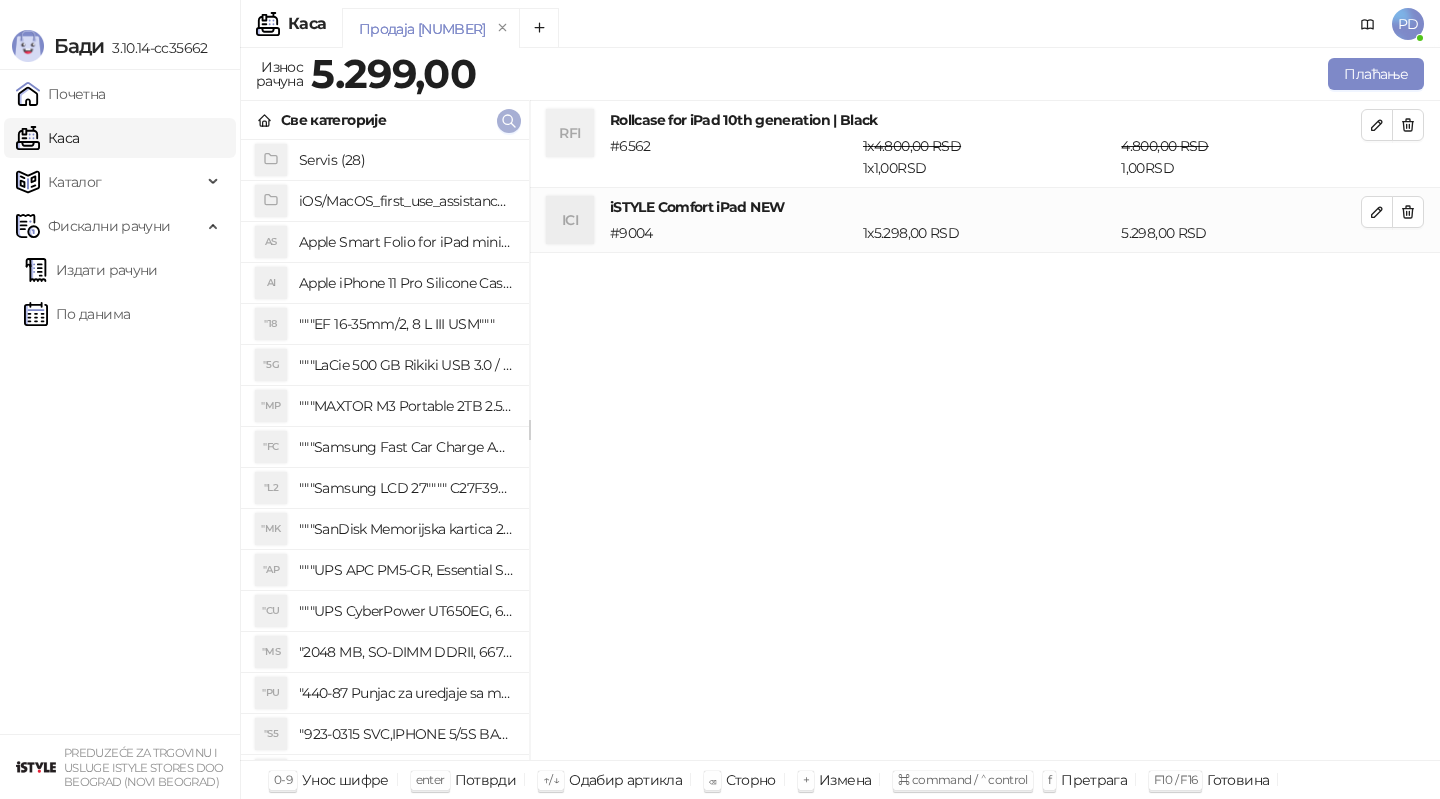 click at bounding box center [509, 121] 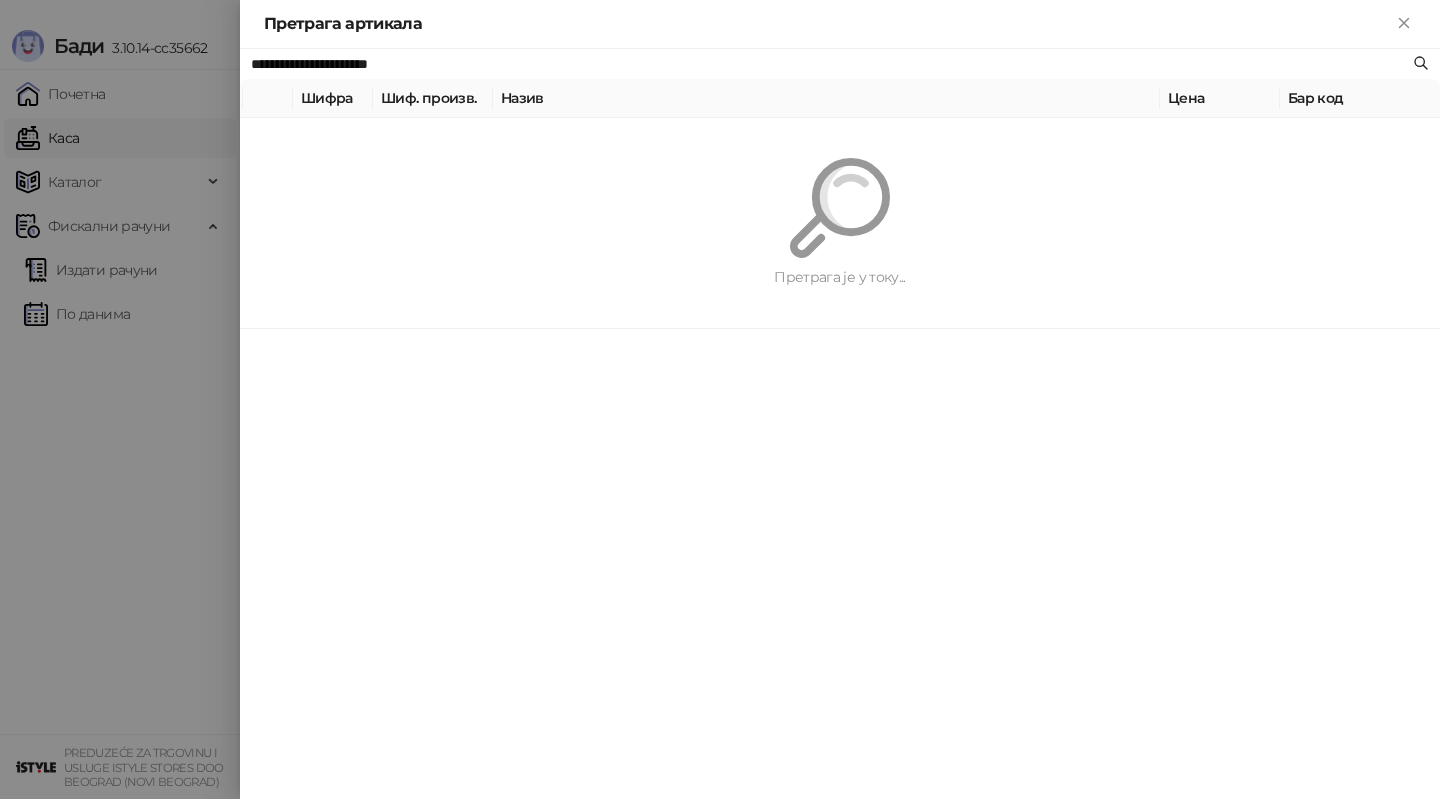 paste 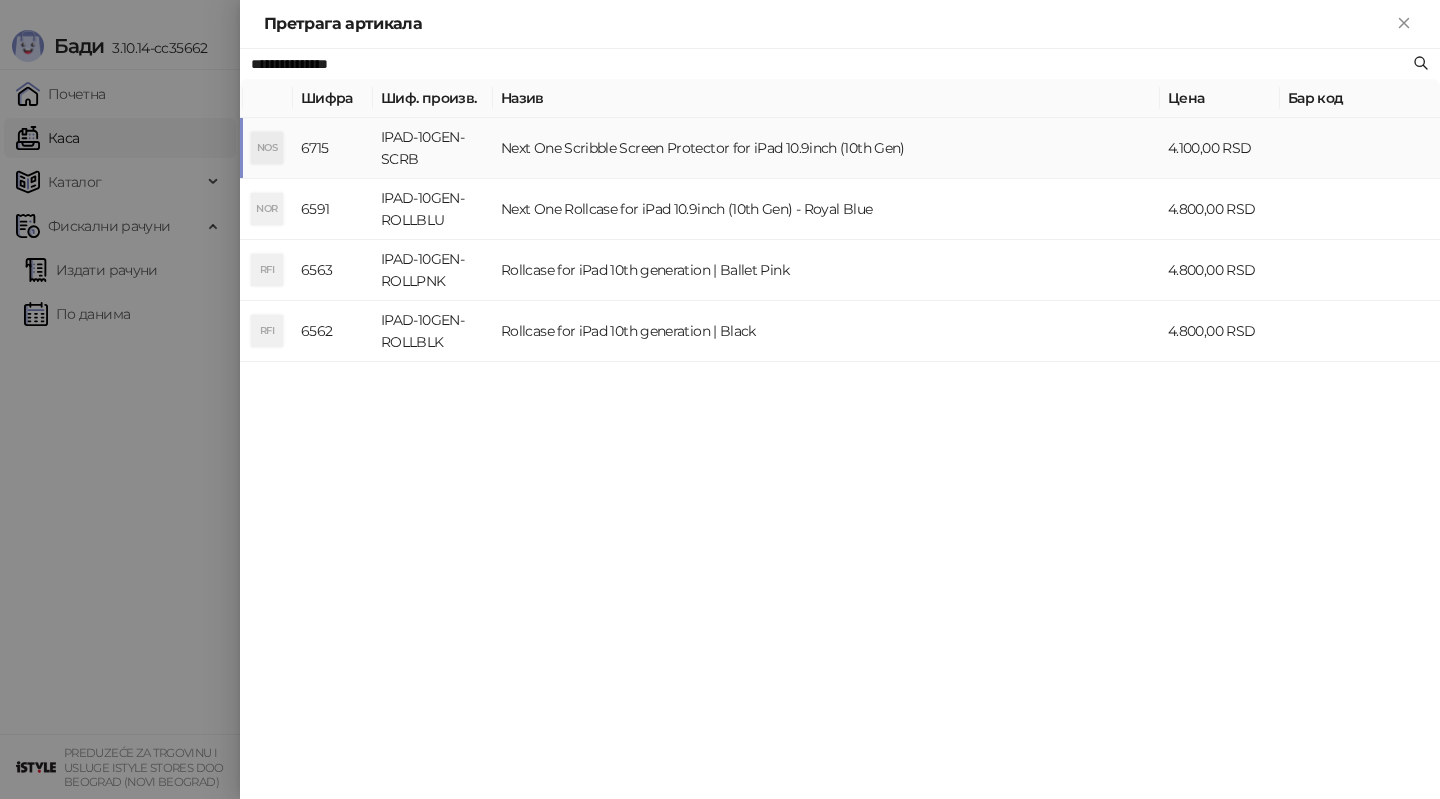 type on "**********" 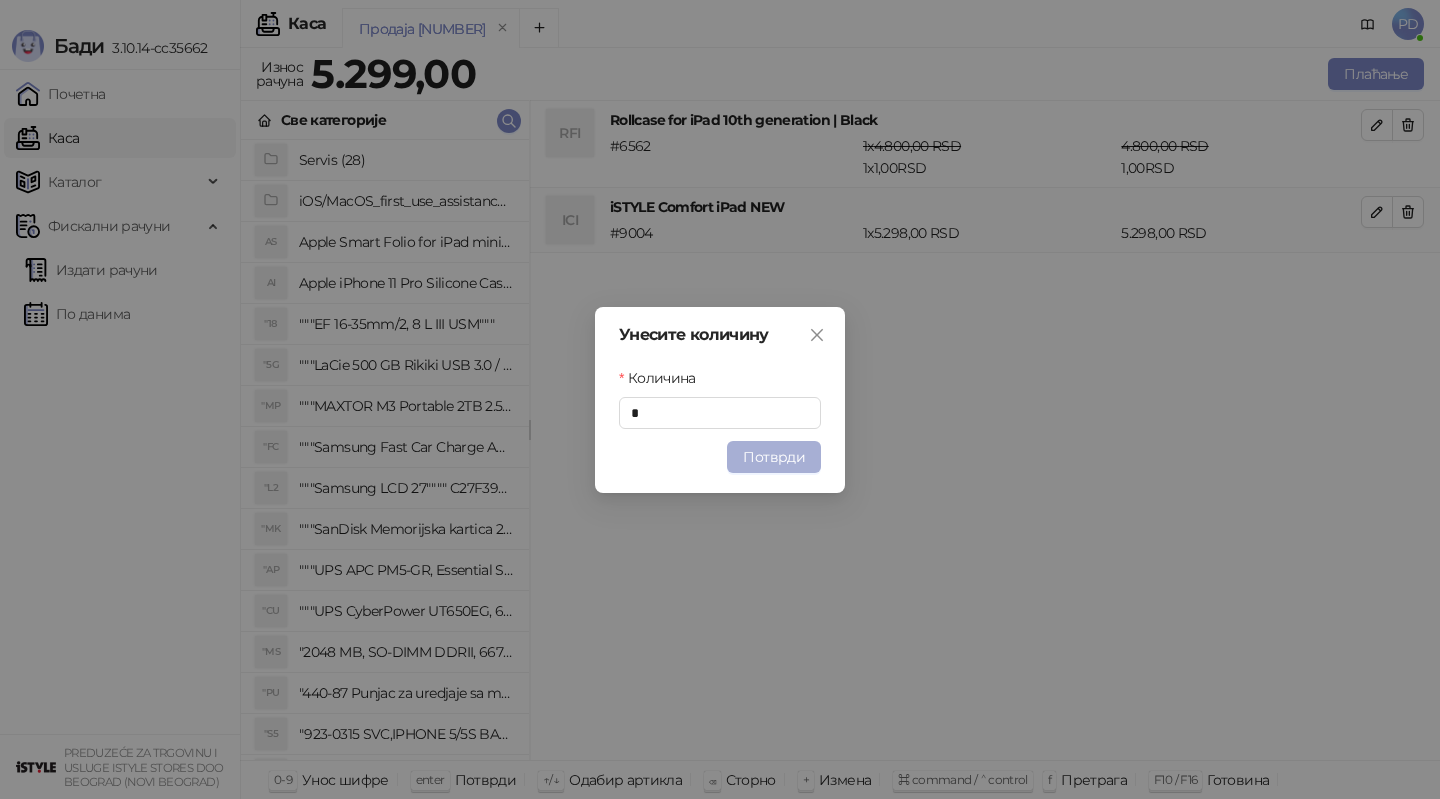 click on "Потврди" at bounding box center [774, 457] 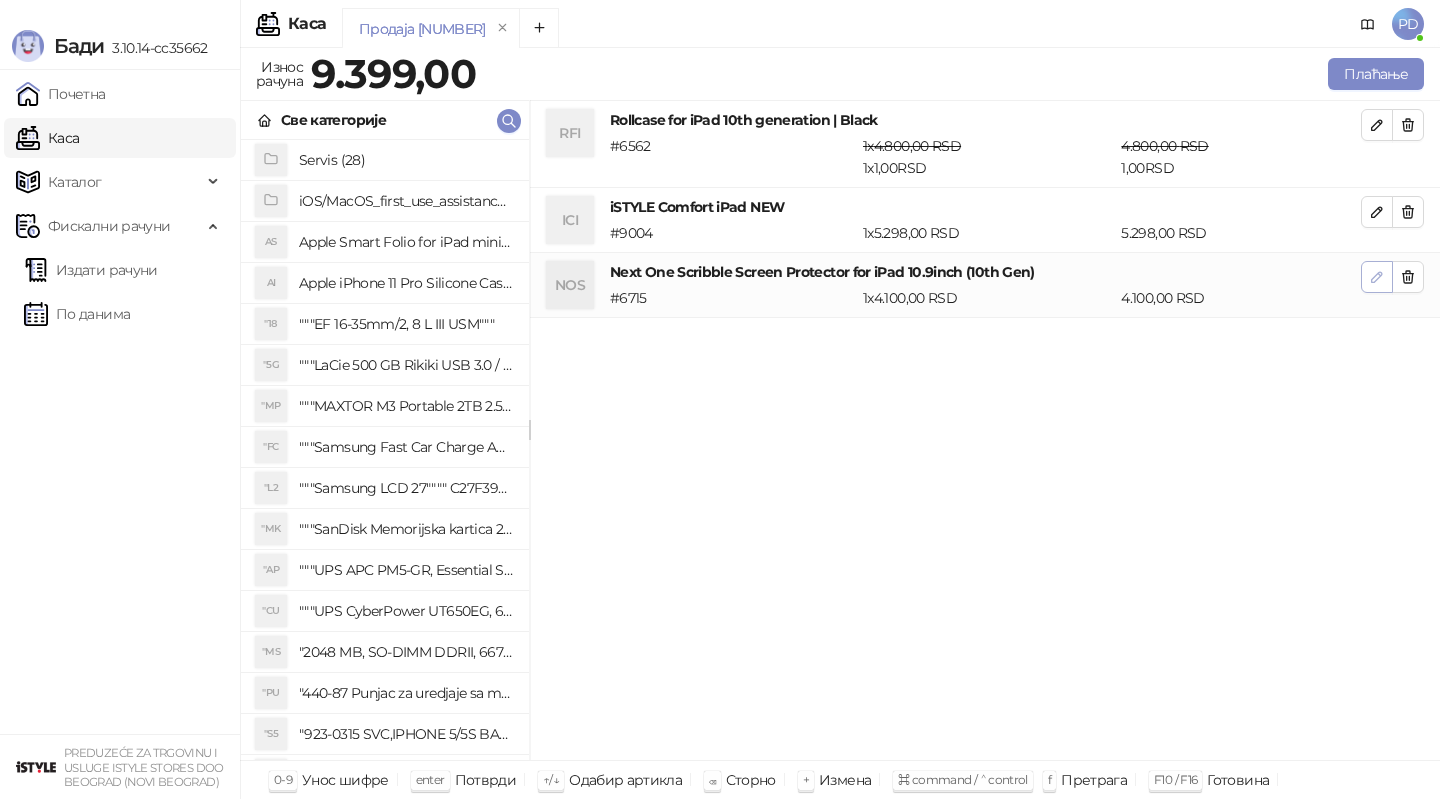 click 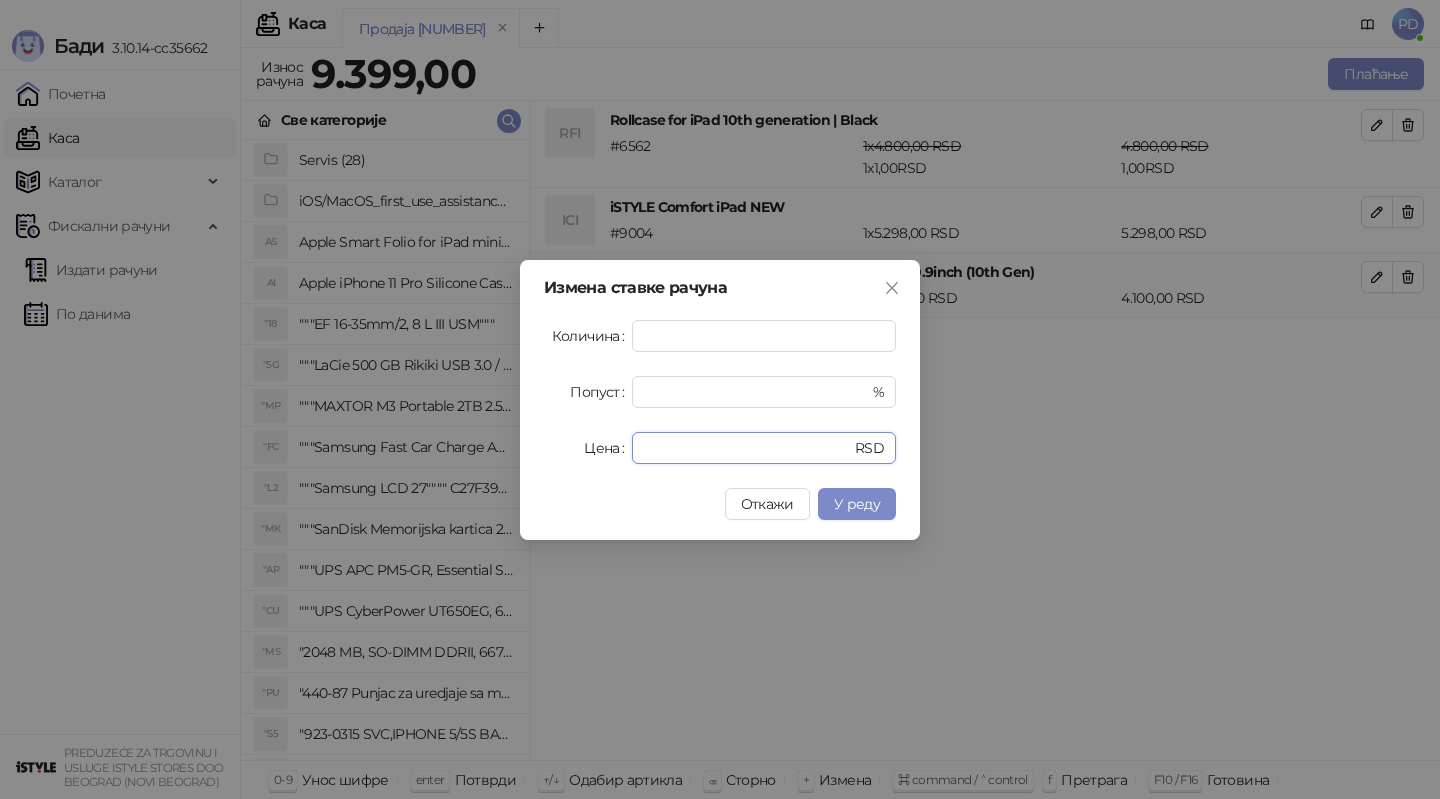 drag, startPoint x: 778, startPoint y: 438, endPoint x: 551, endPoint y: 438, distance: 227 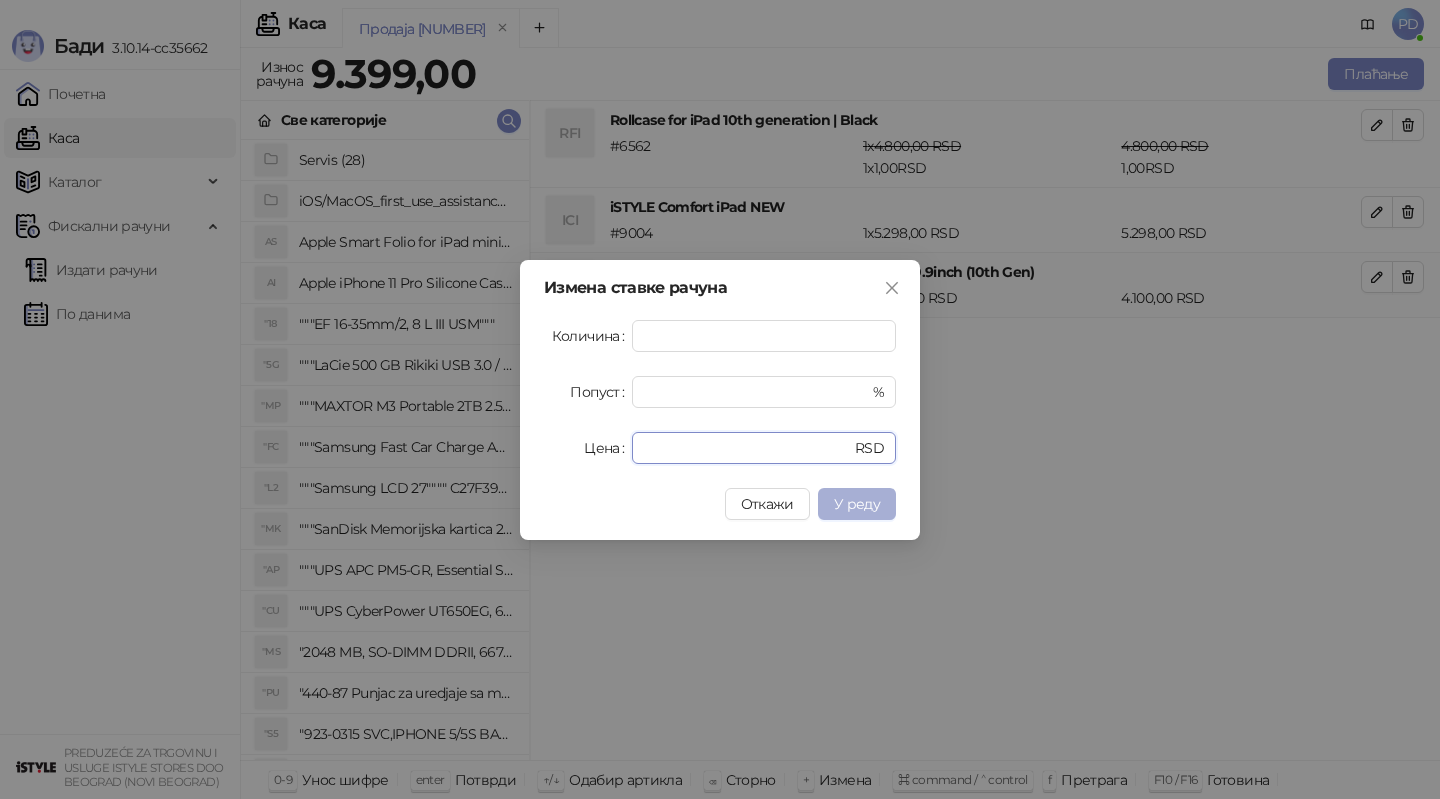 type on "*" 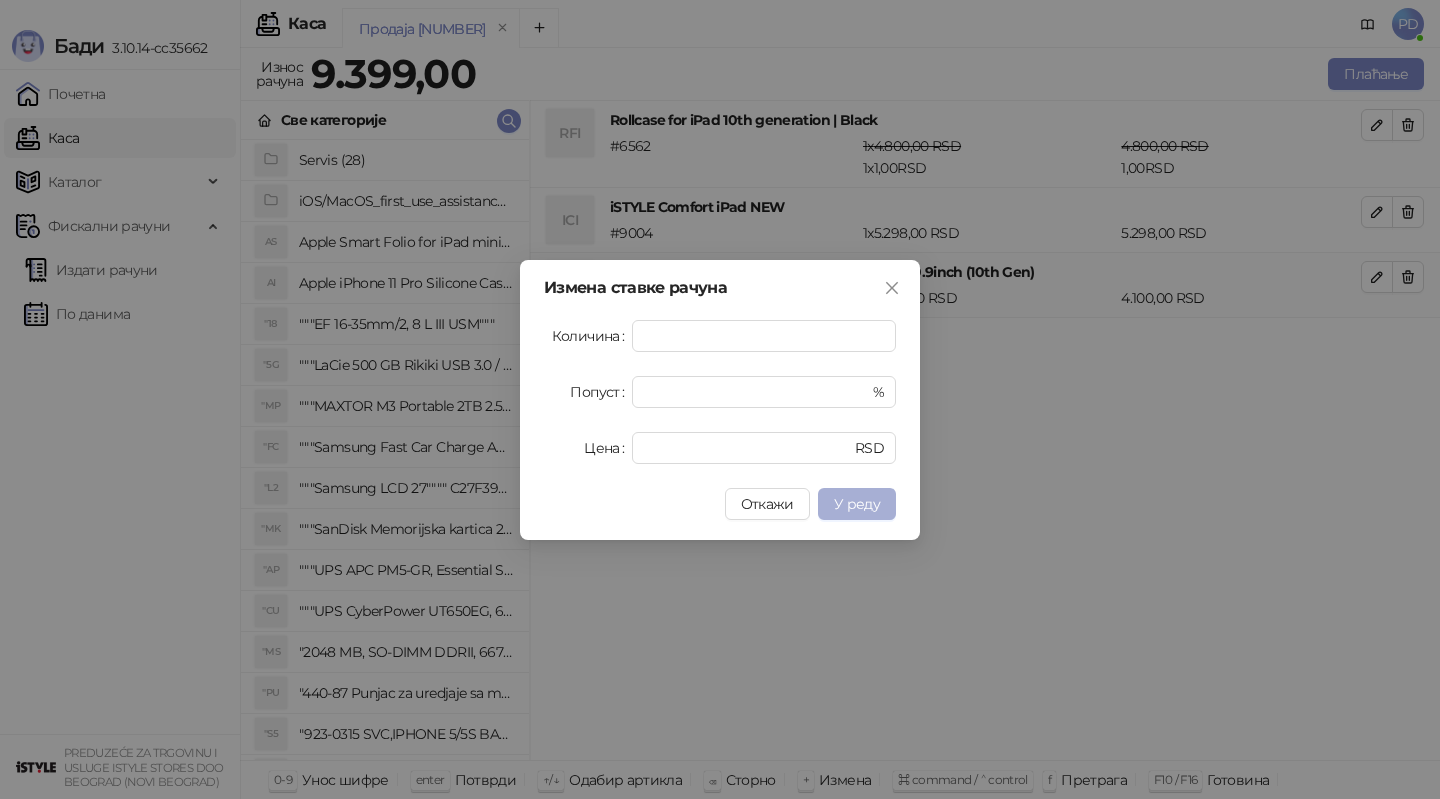 click on "У реду" at bounding box center (857, 504) 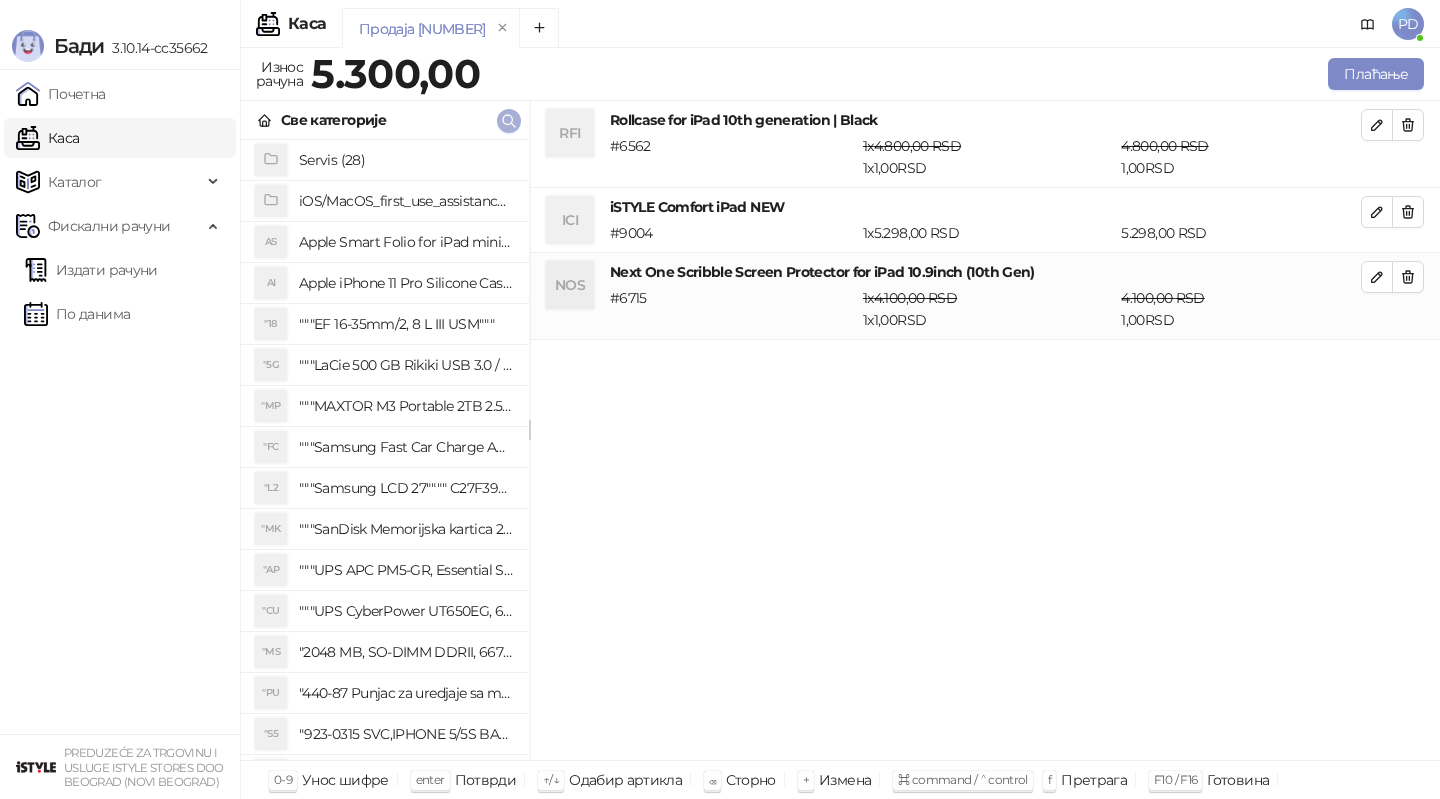 click 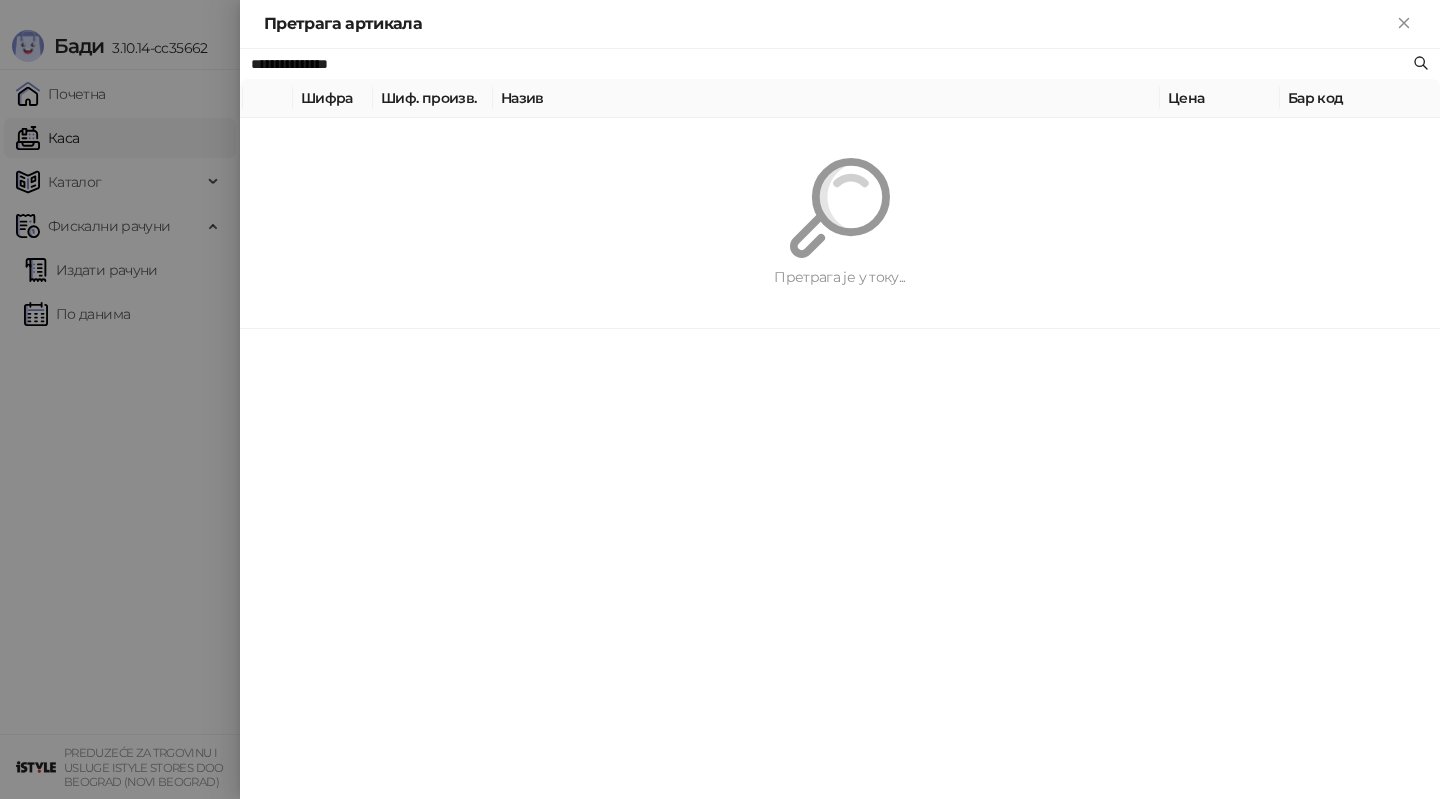 paste on "********" 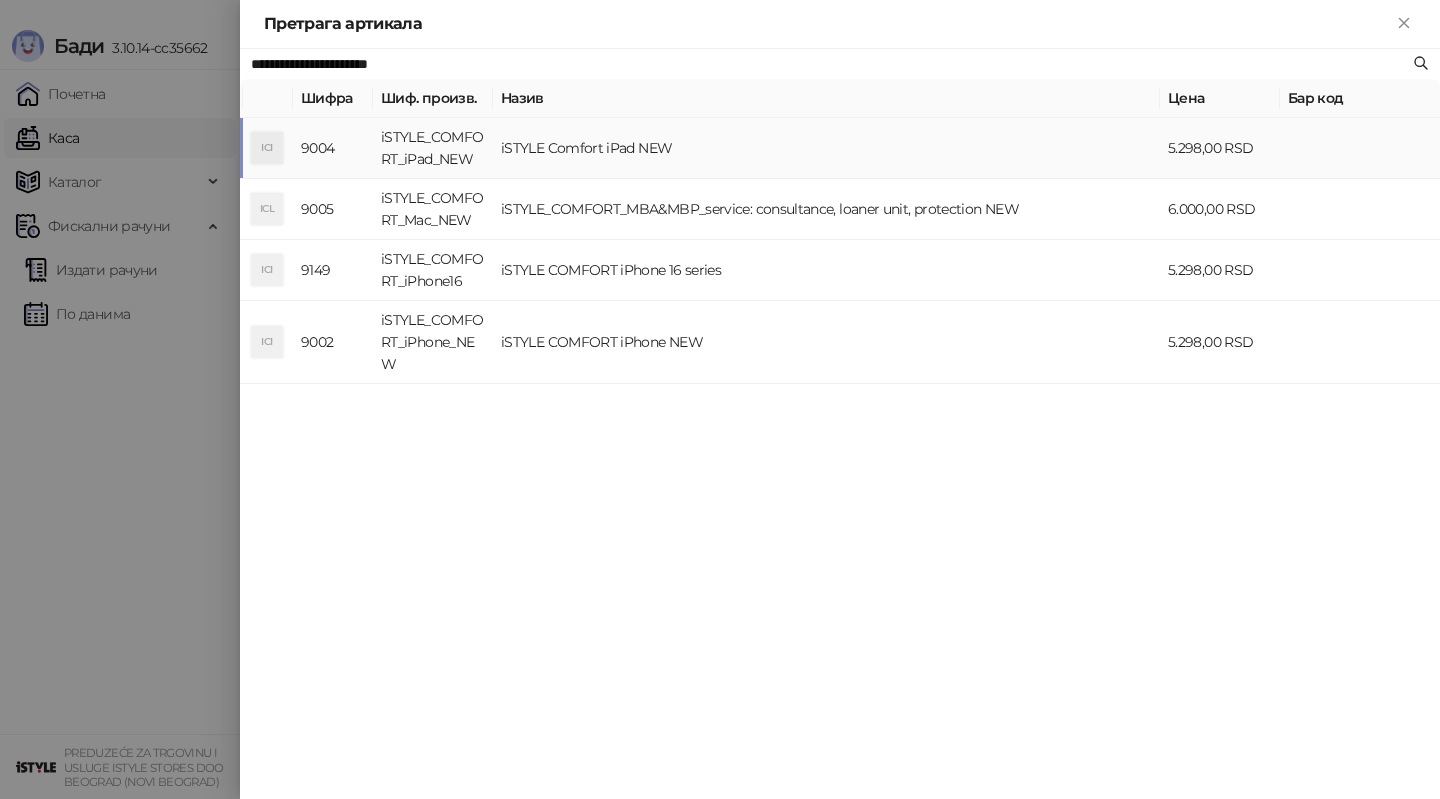 click on "iSTYLE Comfort iPad NEW" at bounding box center (826, 148) 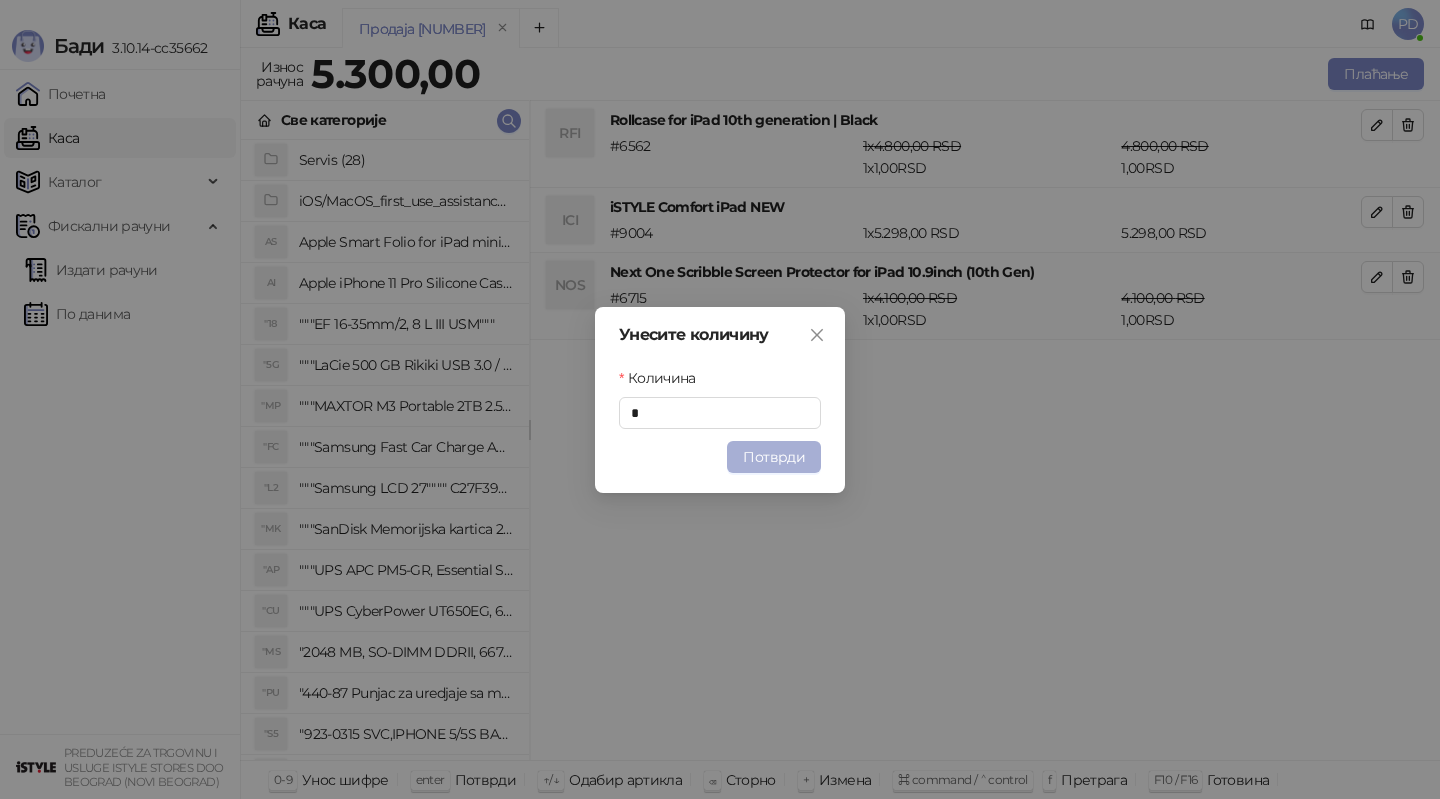 click on "Потврди" at bounding box center [774, 457] 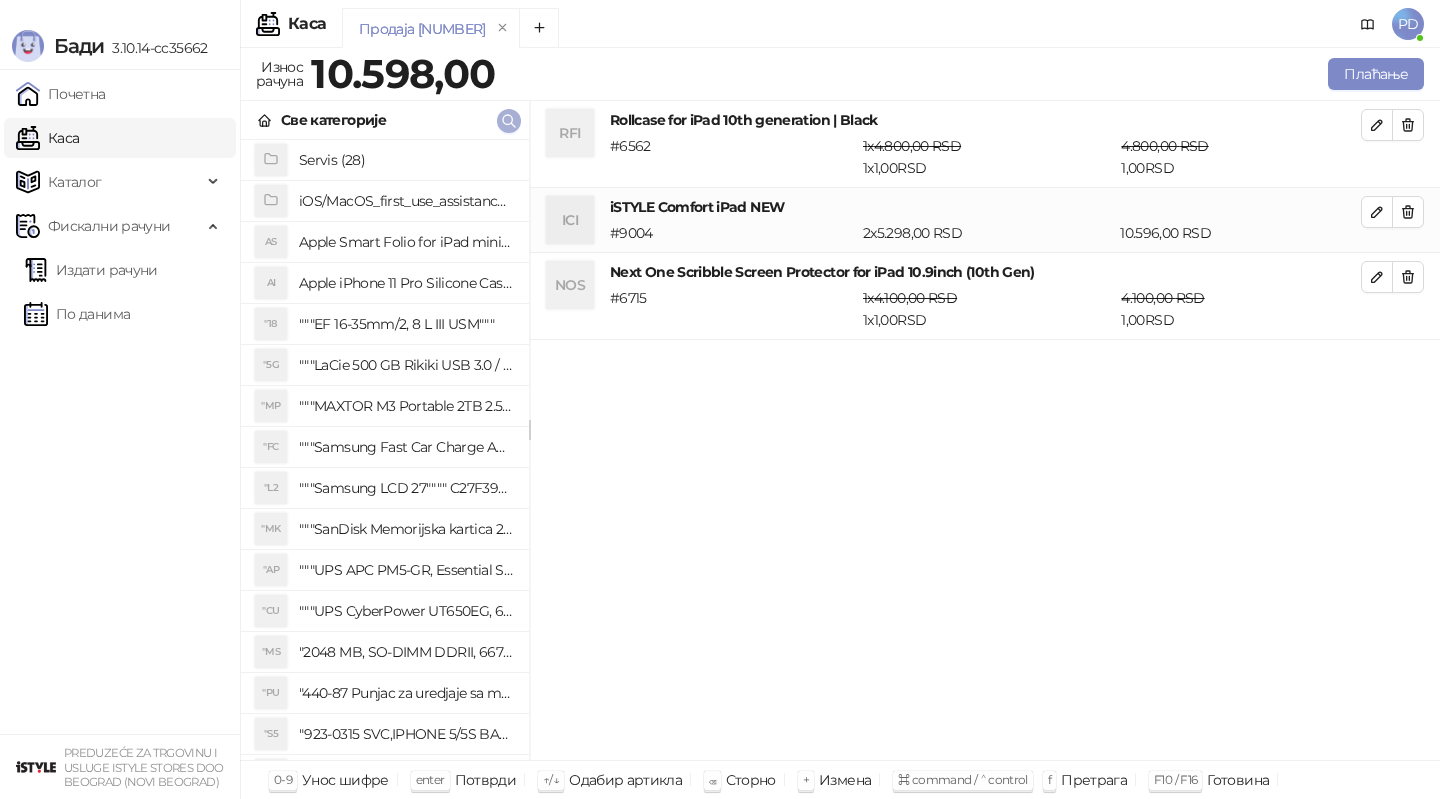 click 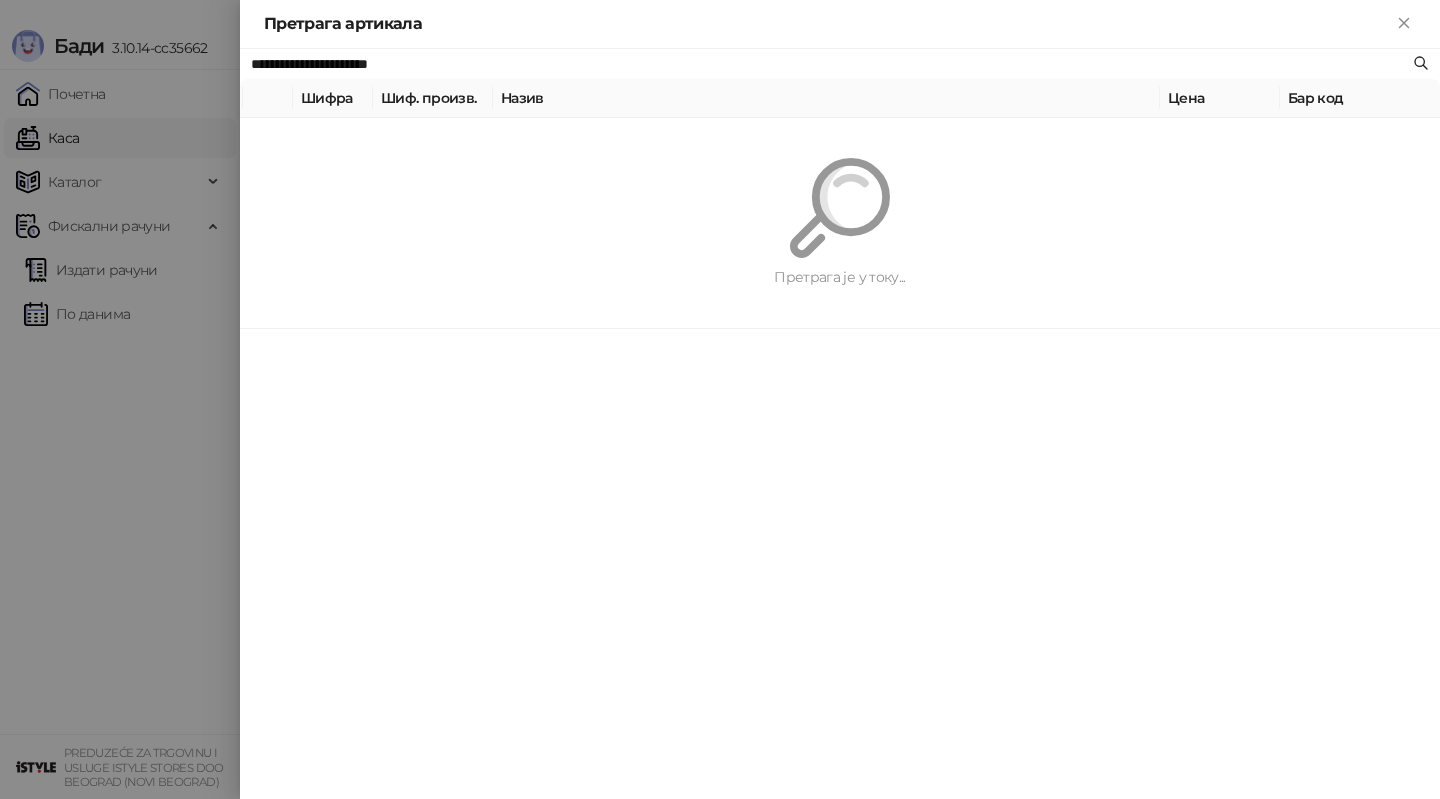 paste 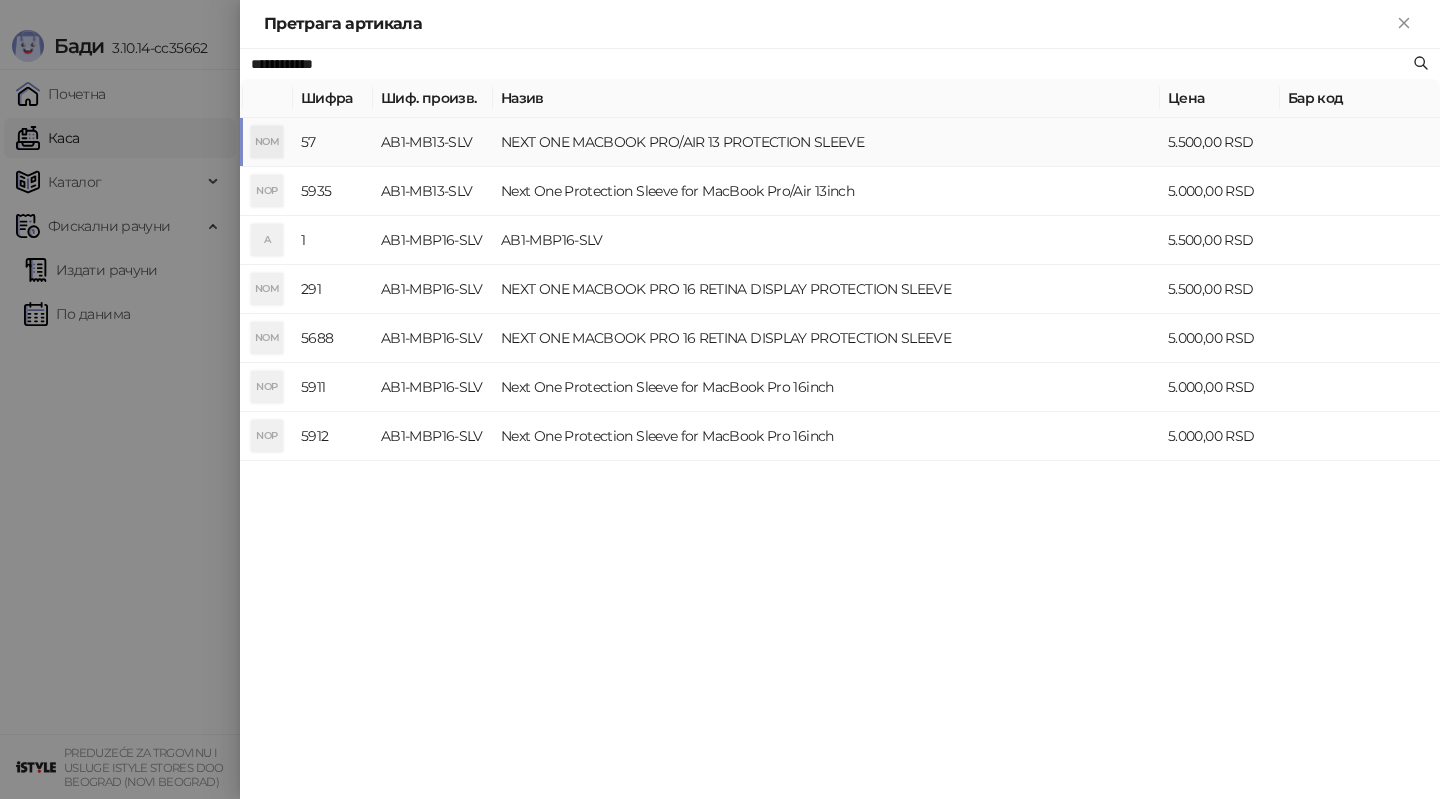 click on "NEXT ONE MACBOOK PRO/AIR 13 PROTECTION SLEEVE" at bounding box center [826, 142] 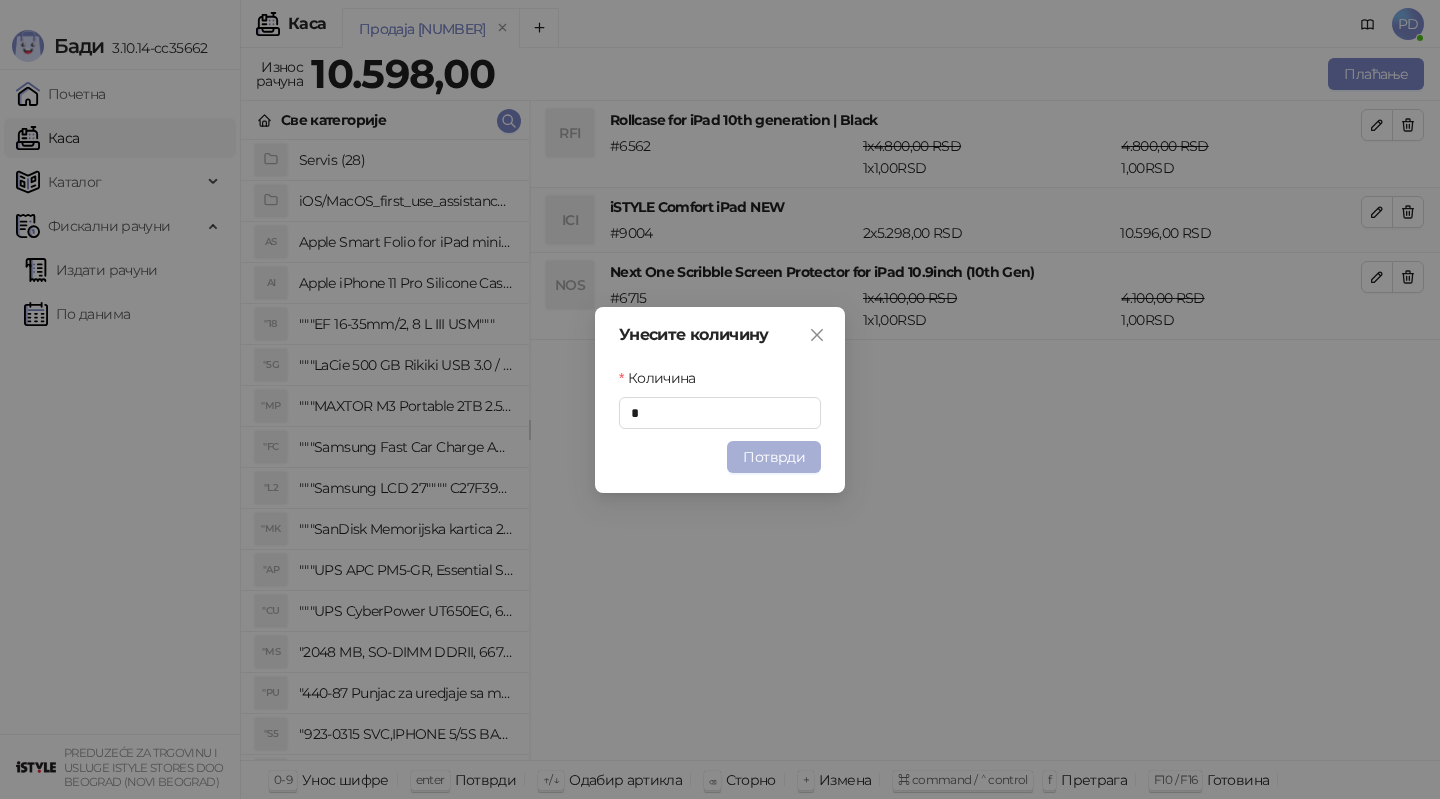 click on "Потврди" at bounding box center (774, 457) 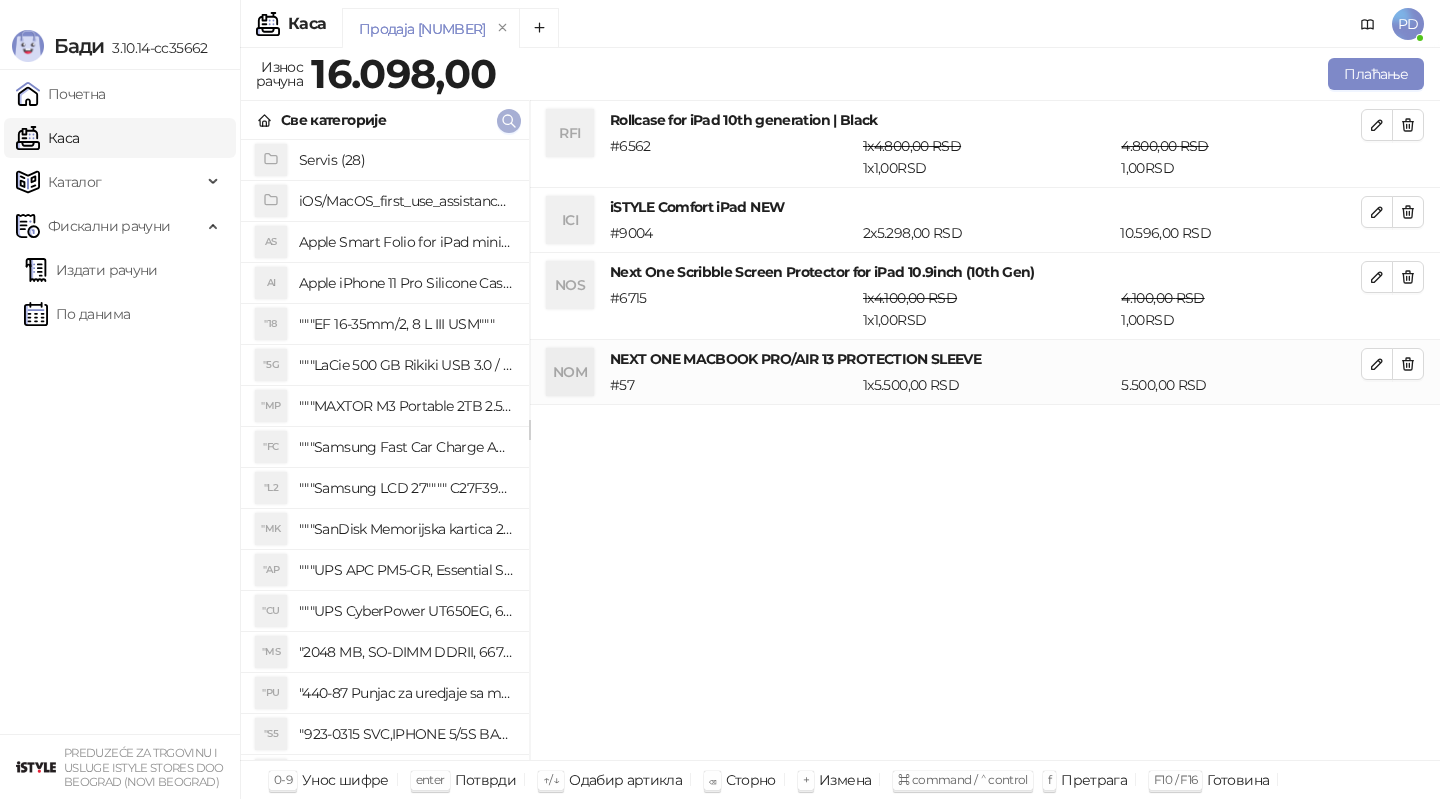 click at bounding box center (509, 120) 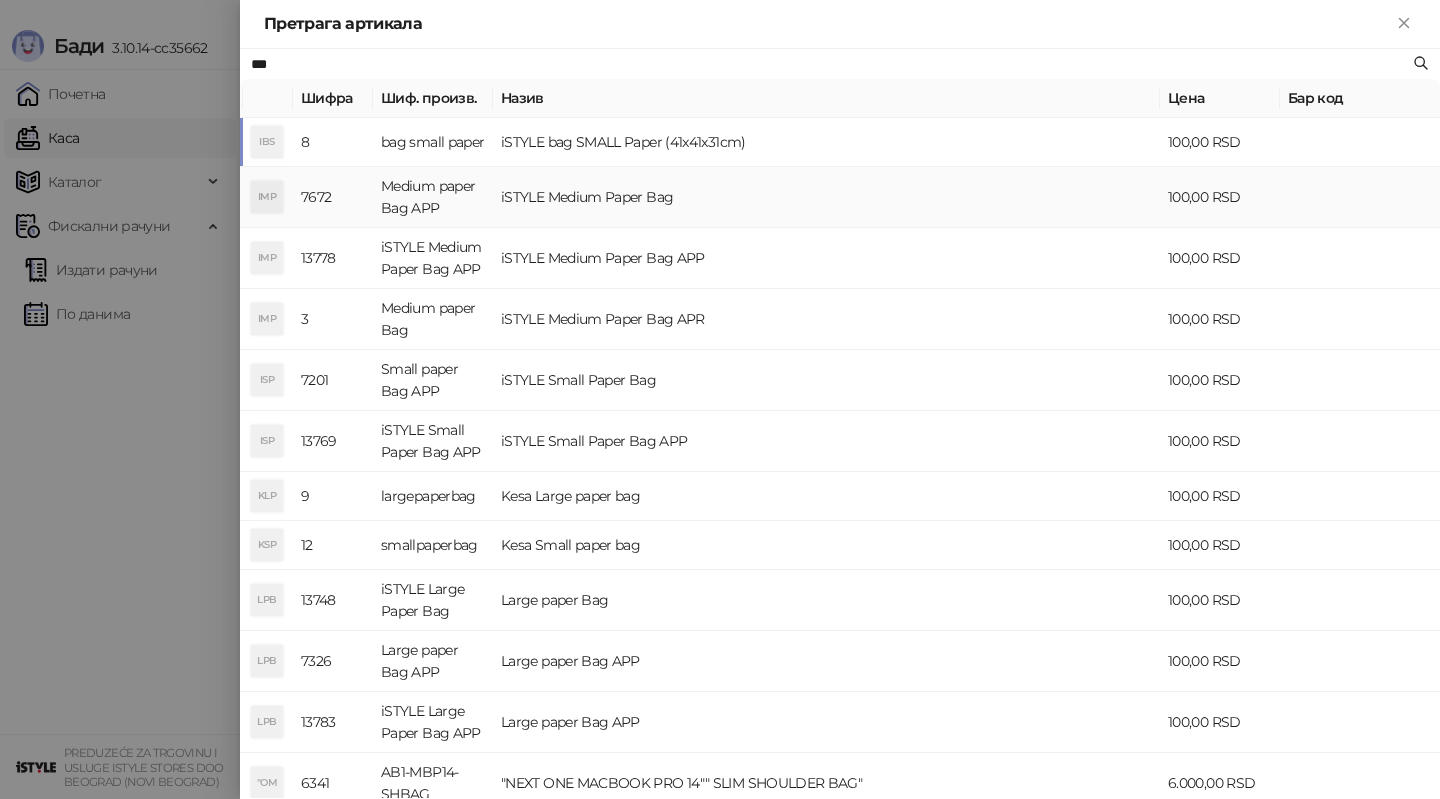 type on "***" 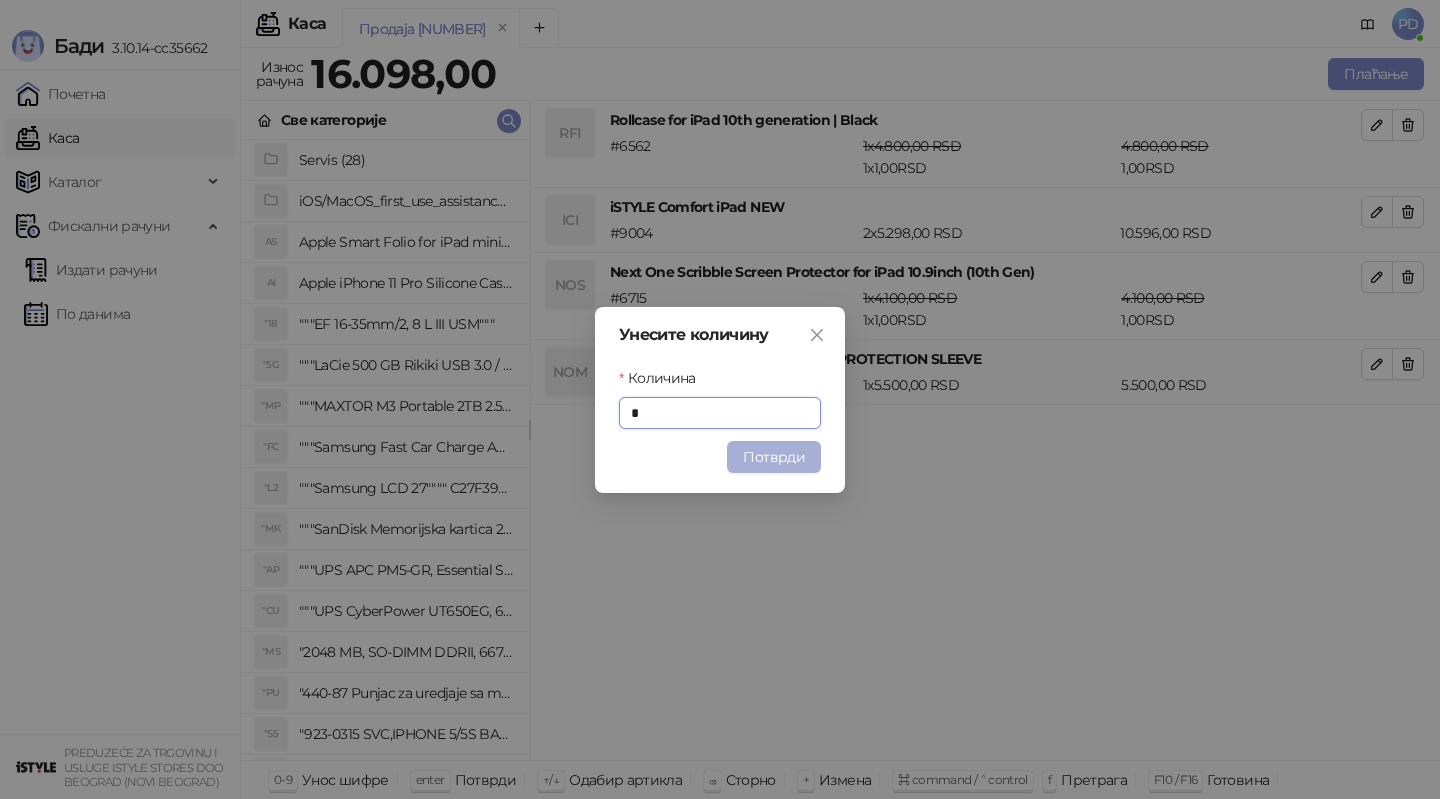 click on "Потврди" at bounding box center [774, 457] 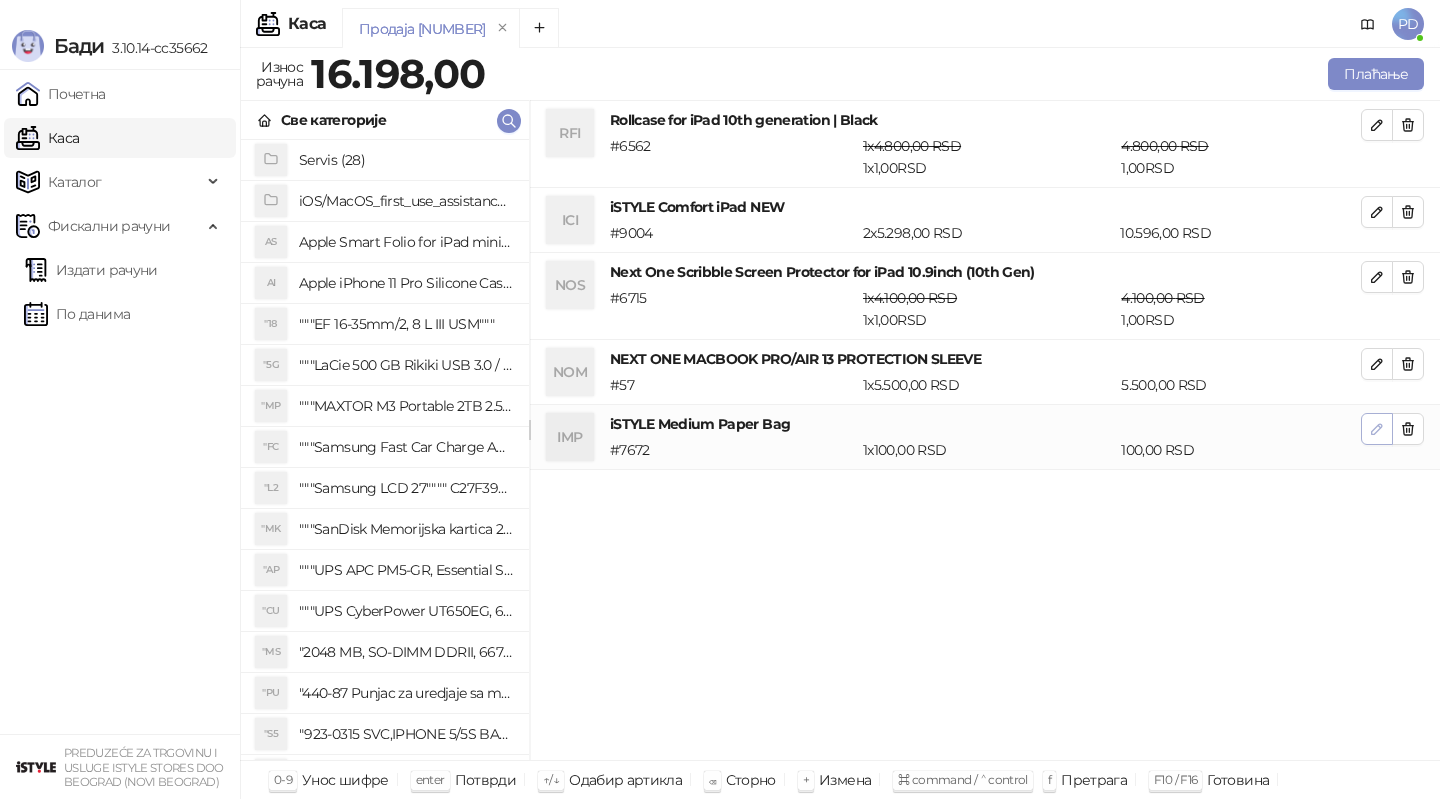 click 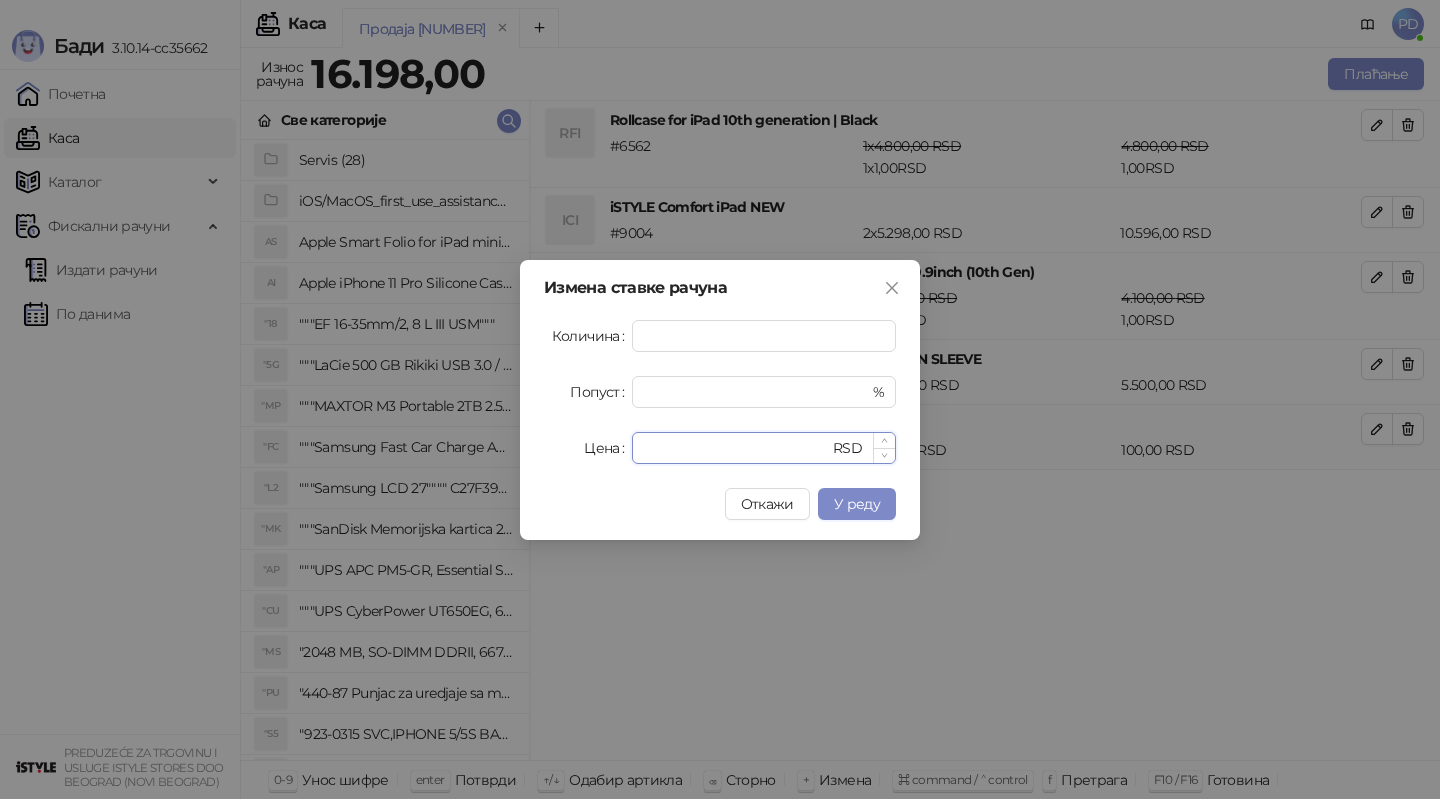 click on "***" at bounding box center [736, 448] 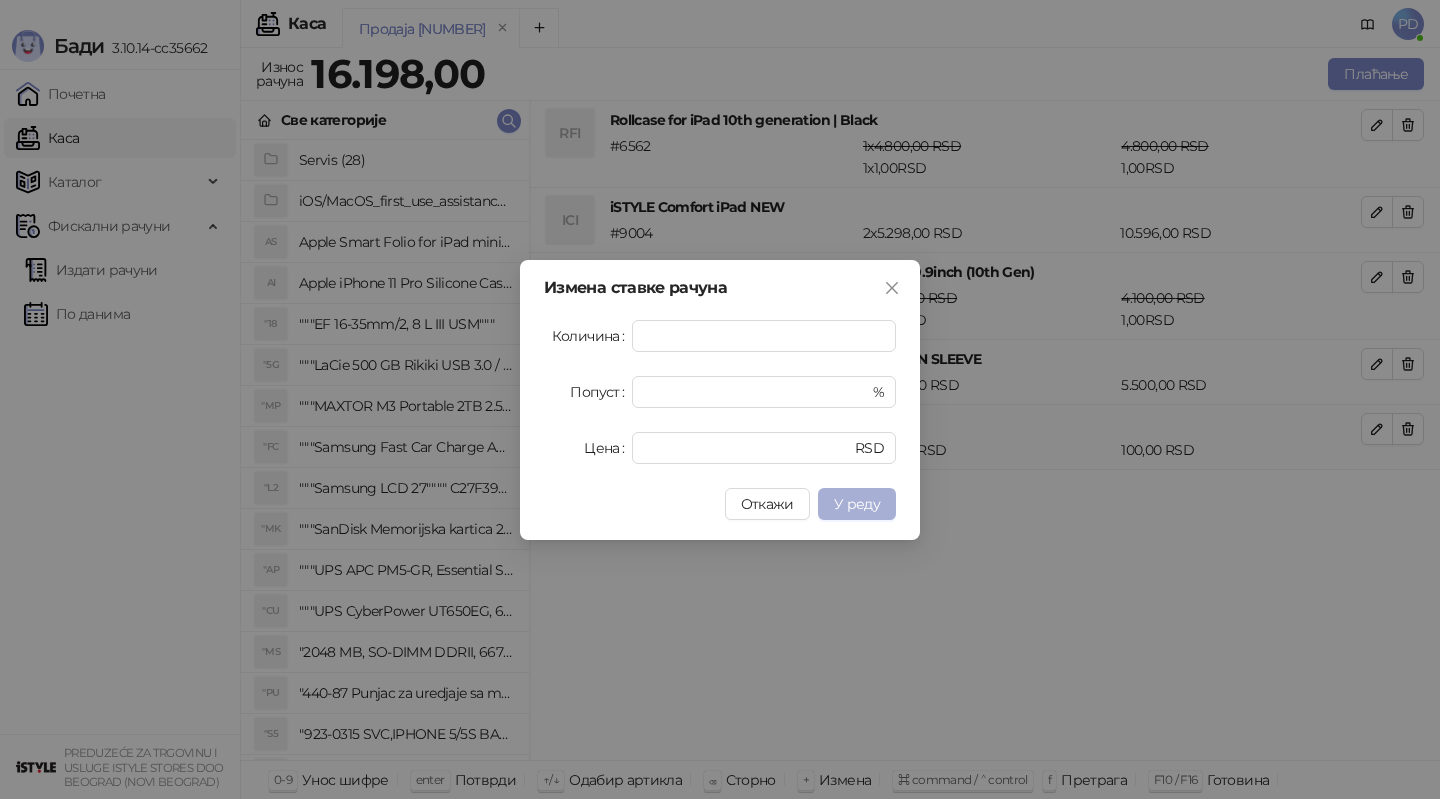 click on "У реду" at bounding box center (857, 504) 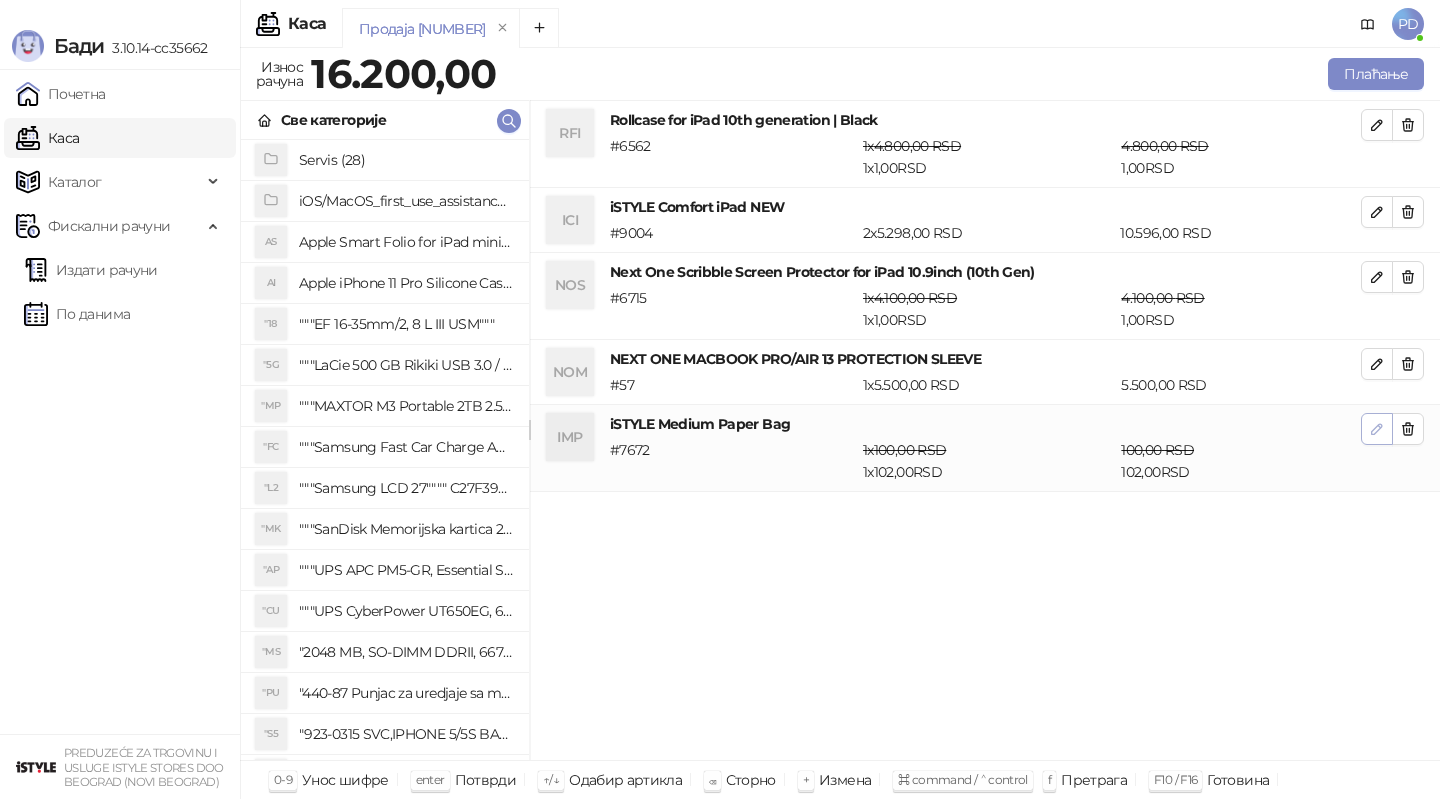 click 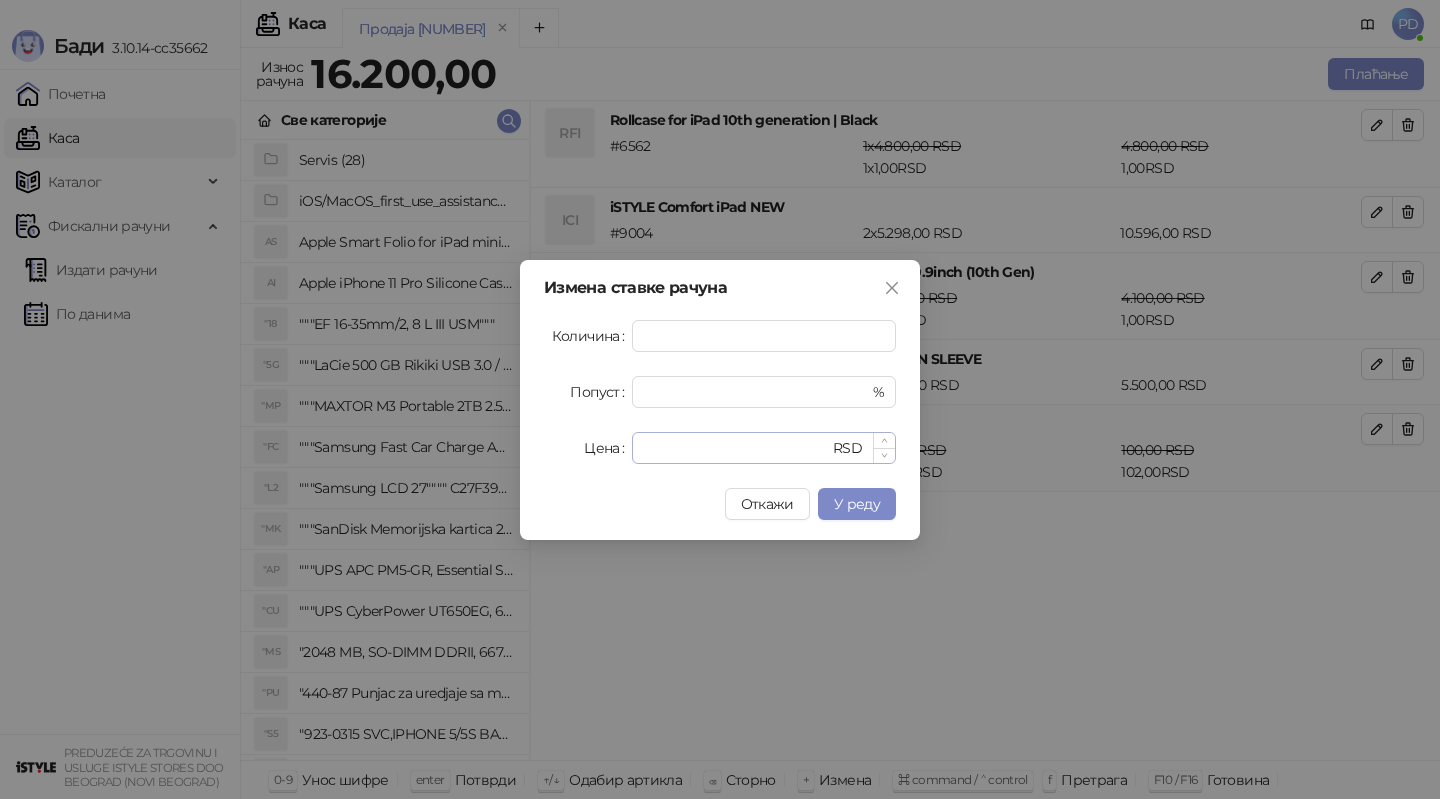 click on "*** RSD" at bounding box center [764, 448] 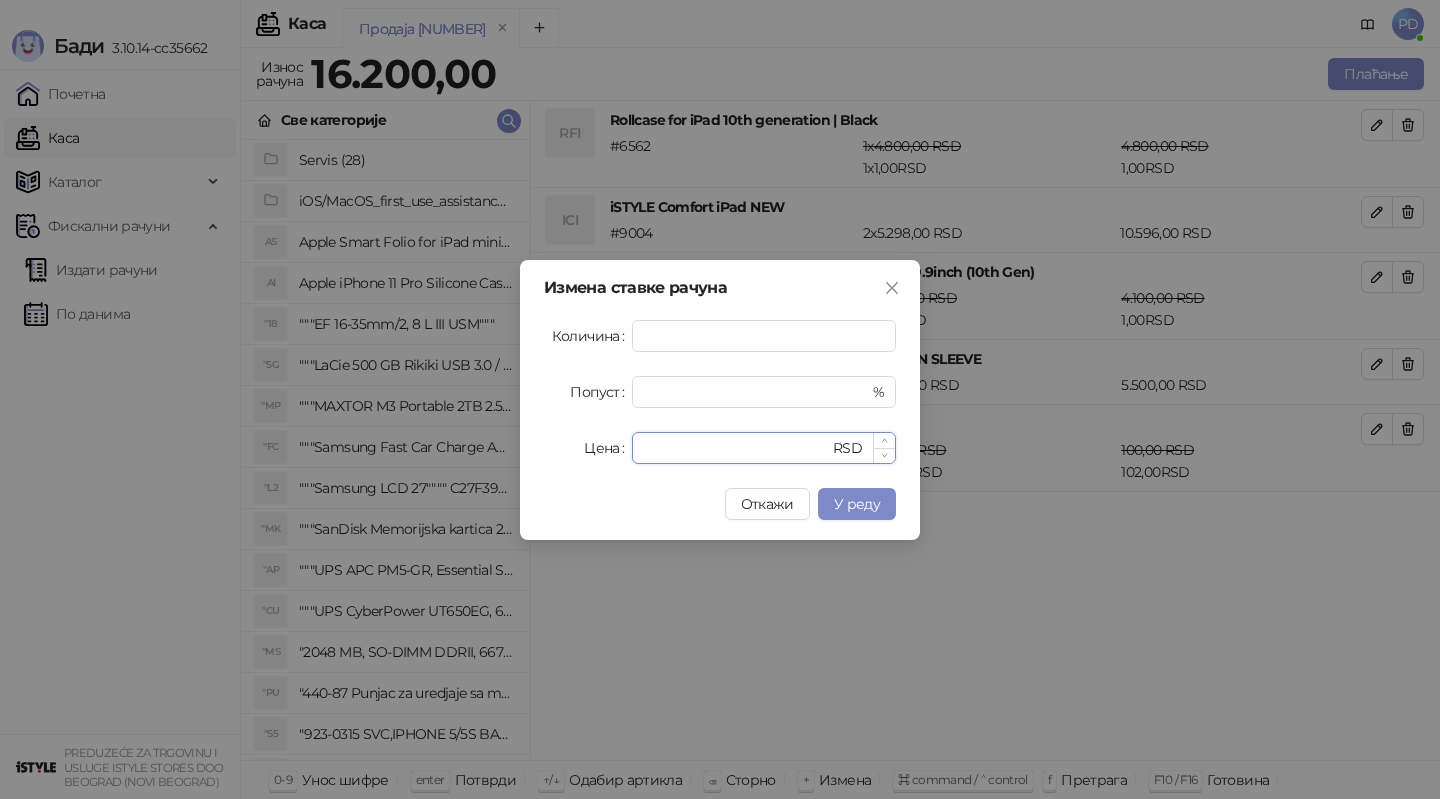 type on "***" 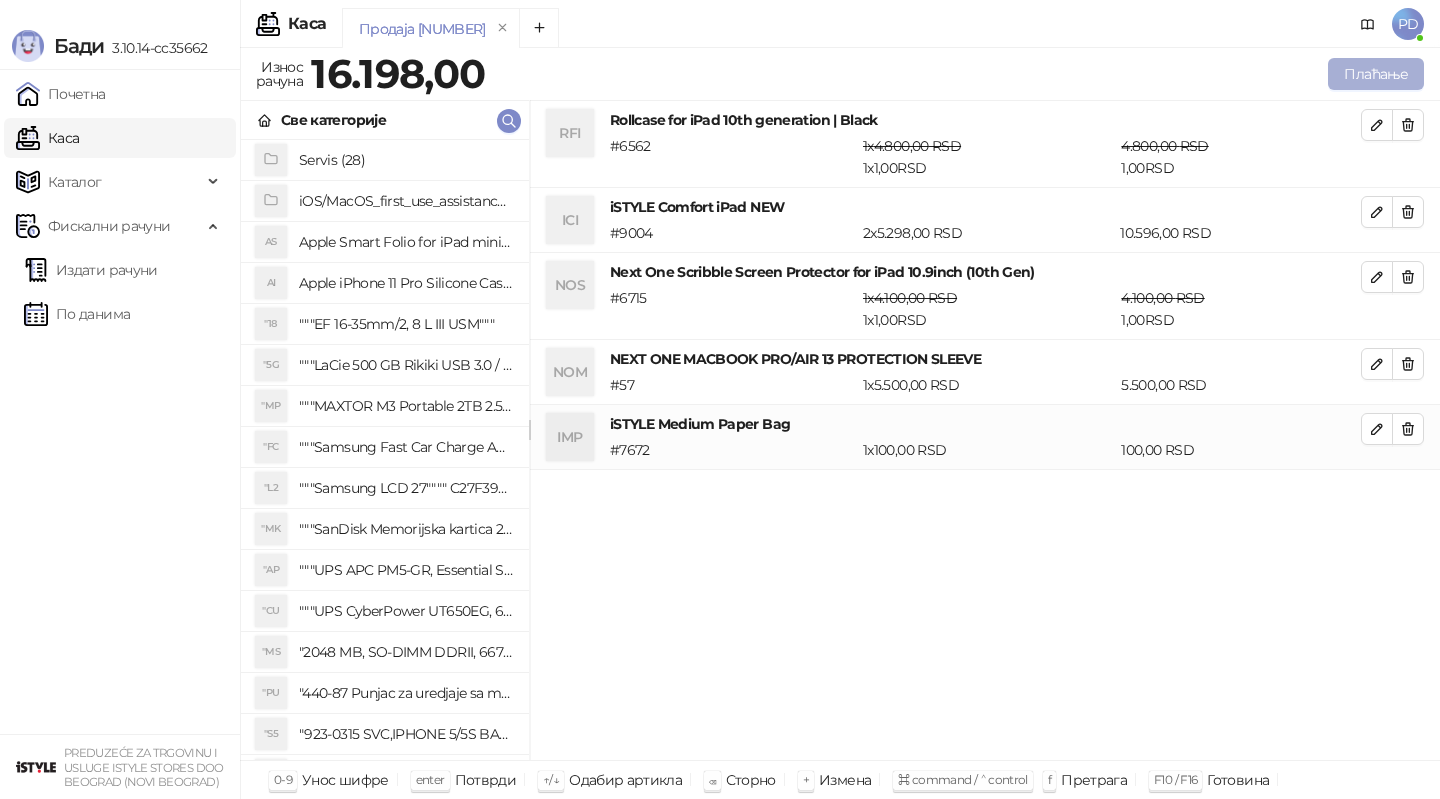 click on "Плаћање" at bounding box center [1376, 74] 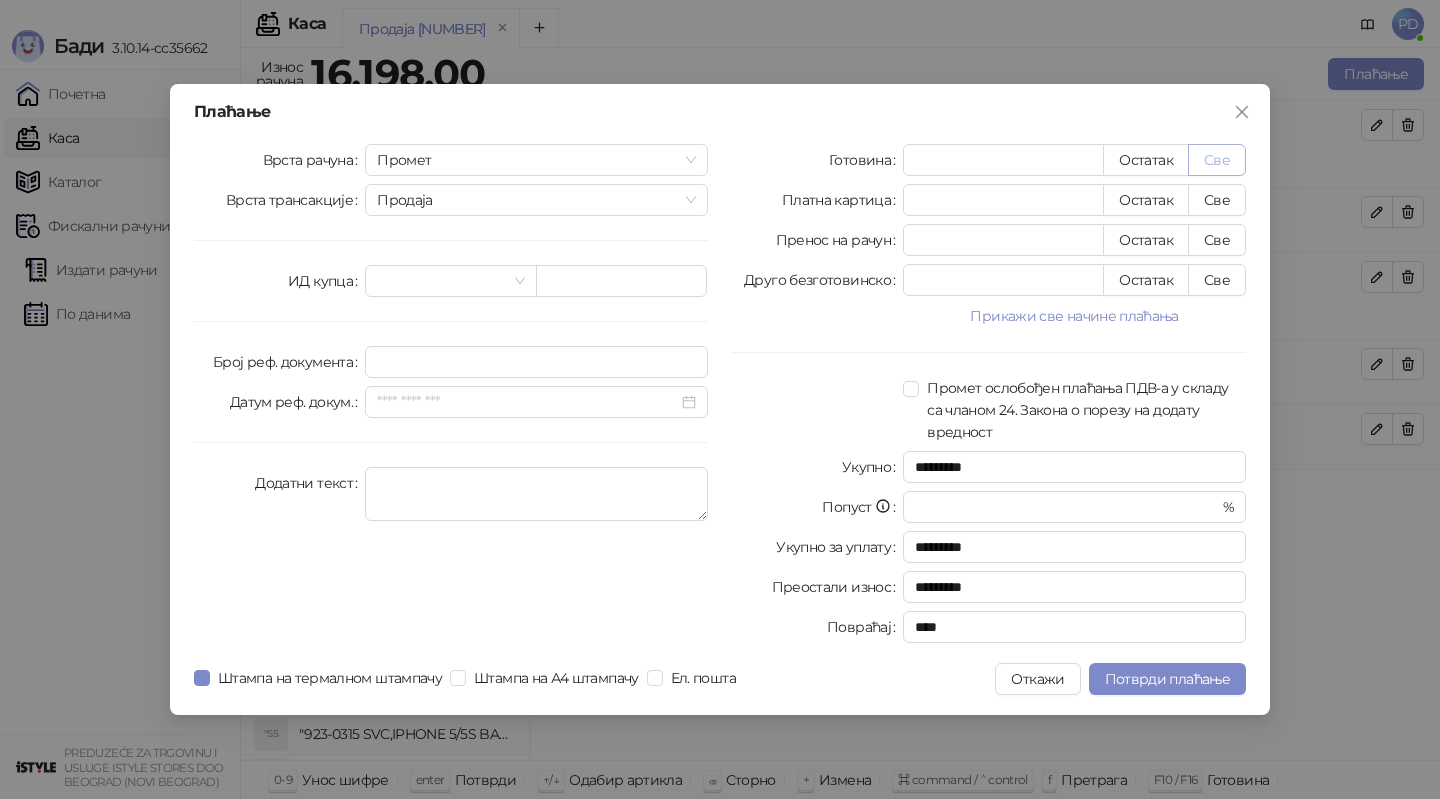 click on "Све" at bounding box center (1217, 160) 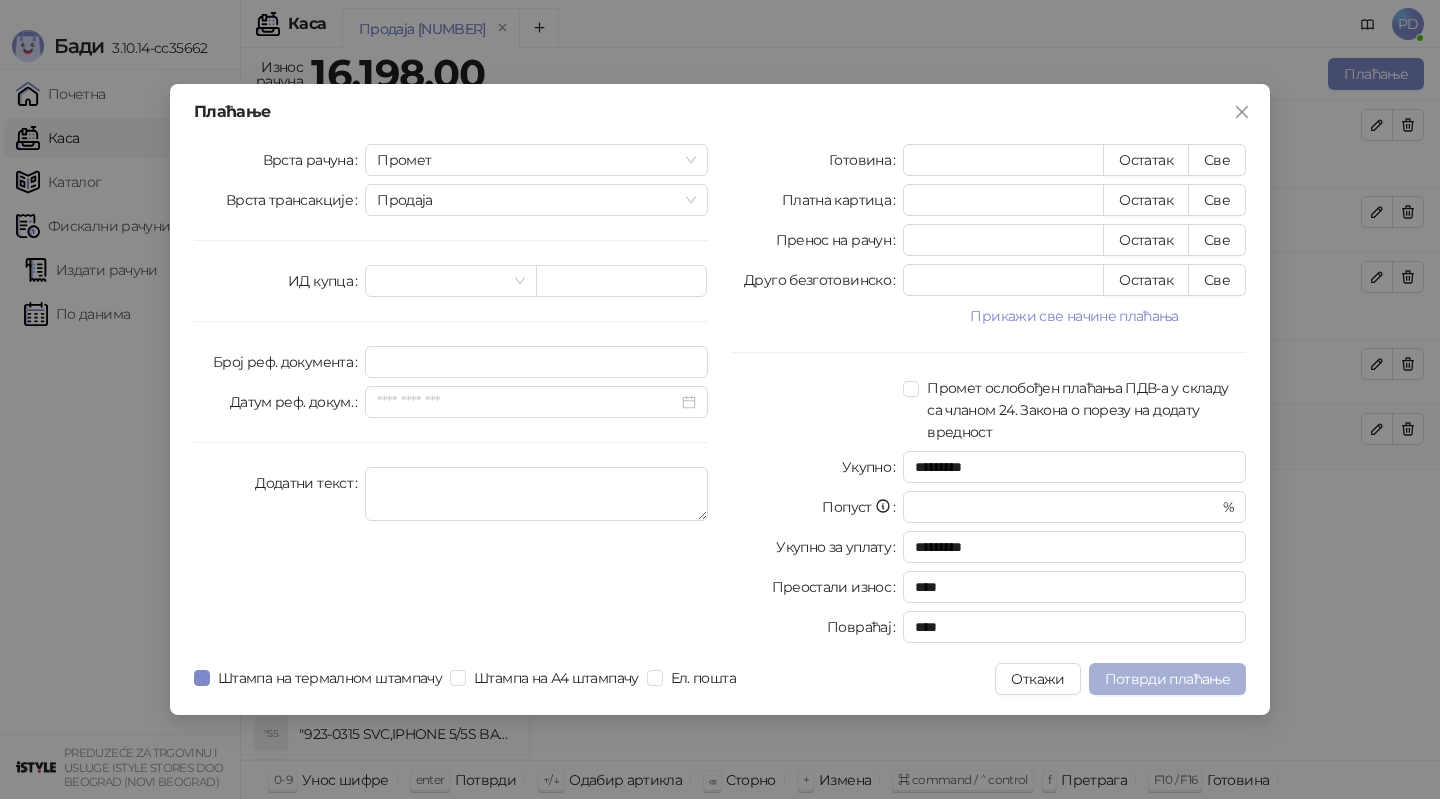 click on "Потврди плаћање" at bounding box center (1167, 679) 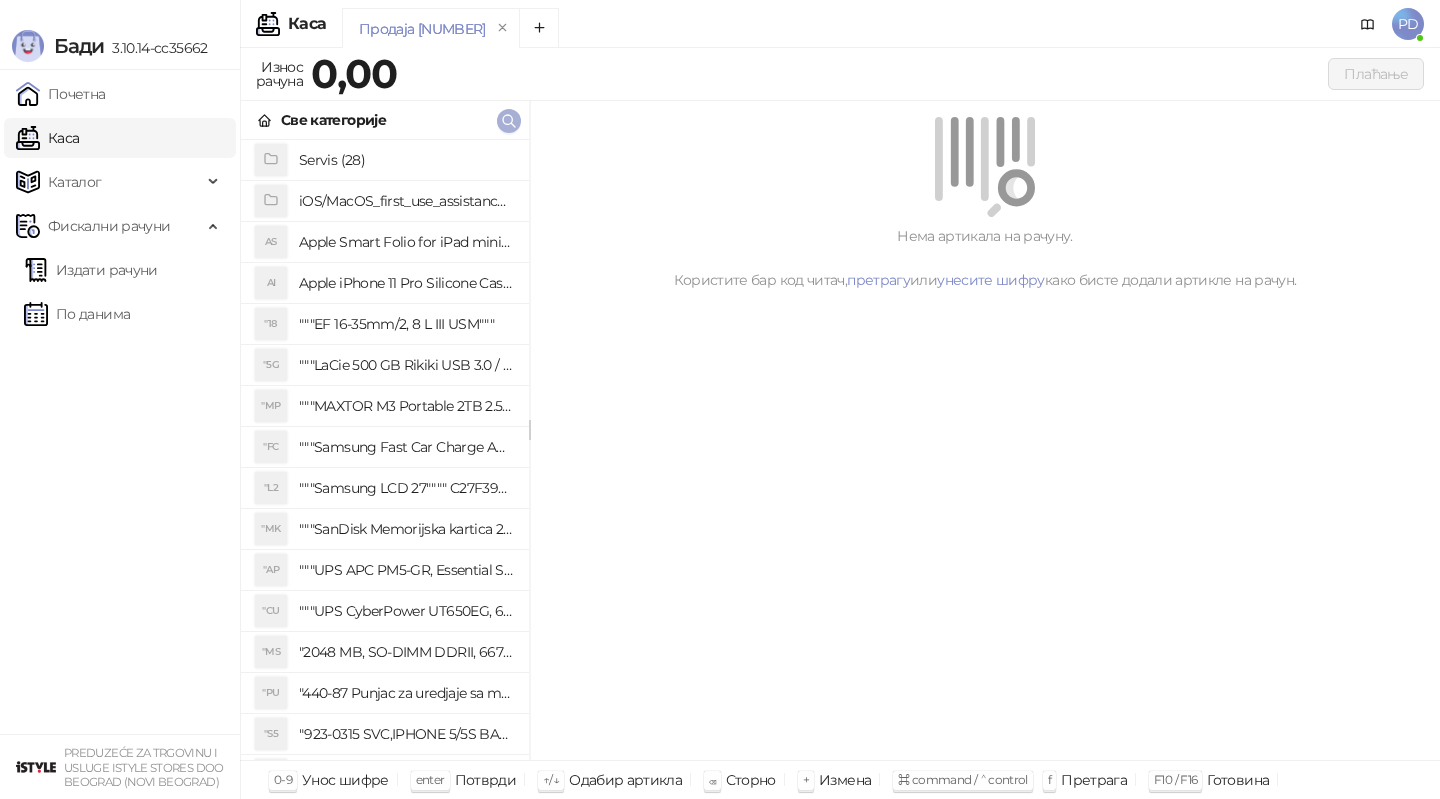 click 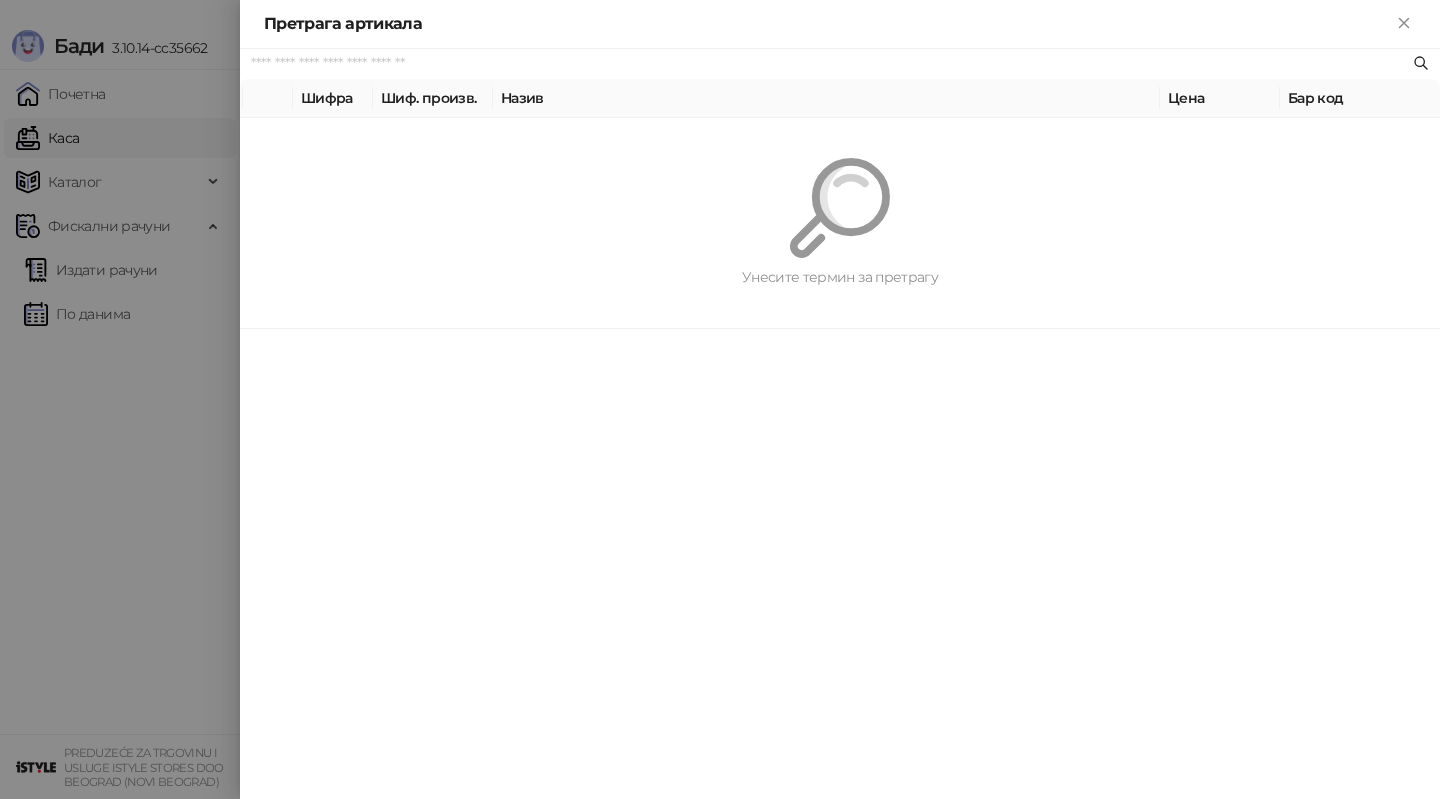 paste on "*********" 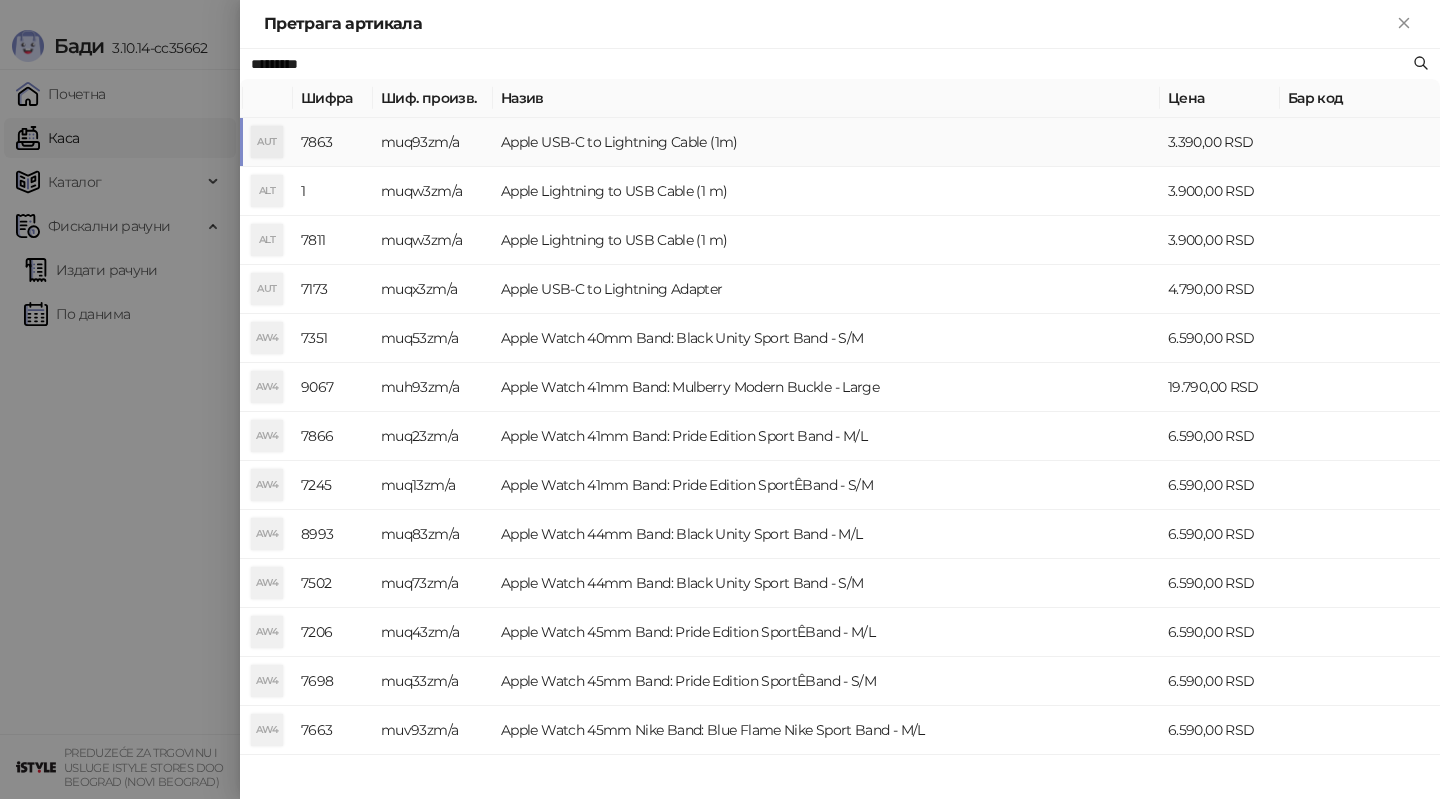 click on "Apple USB-C to Lightning Cable (1m)" at bounding box center (826, 142) 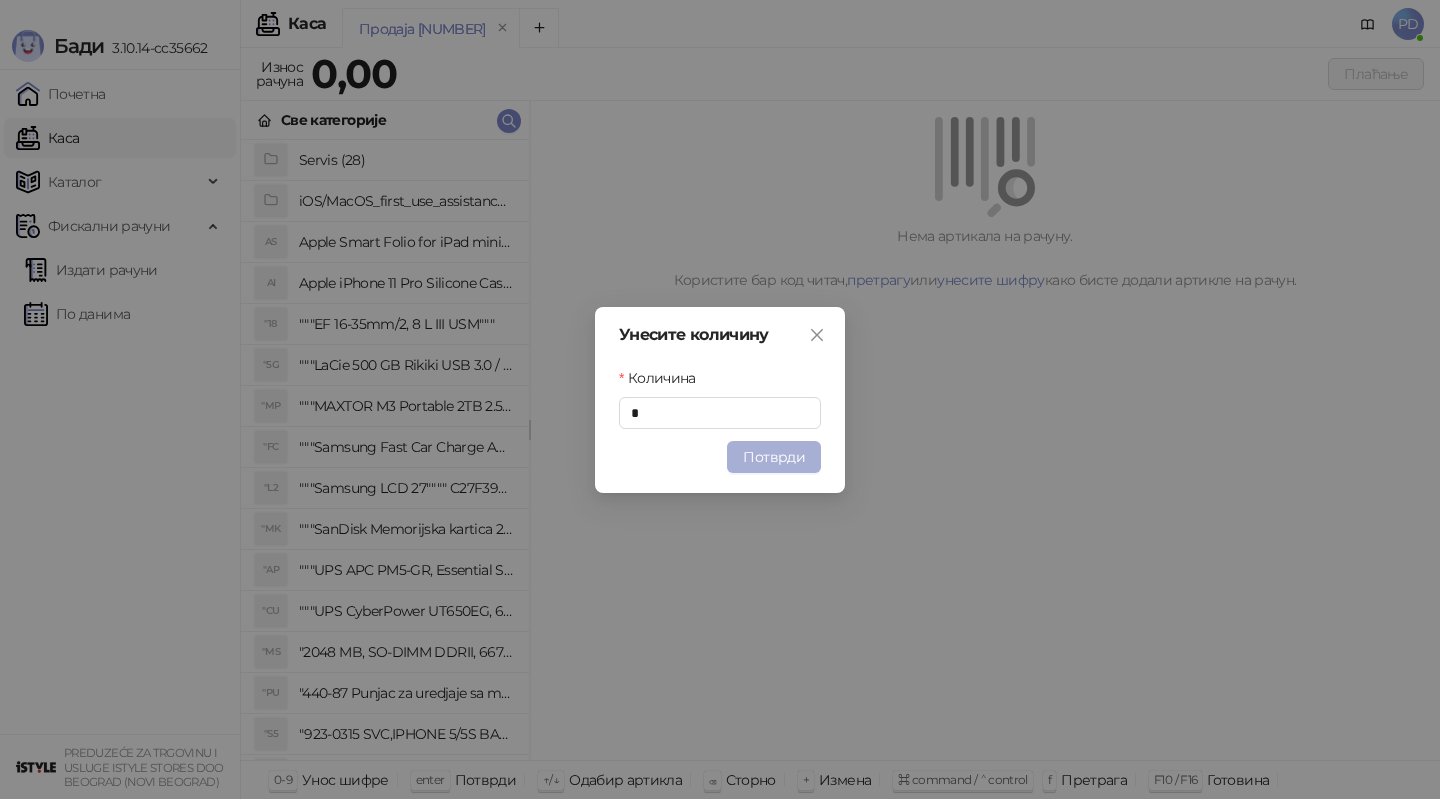 click on "Потврди" at bounding box center [774, 457] 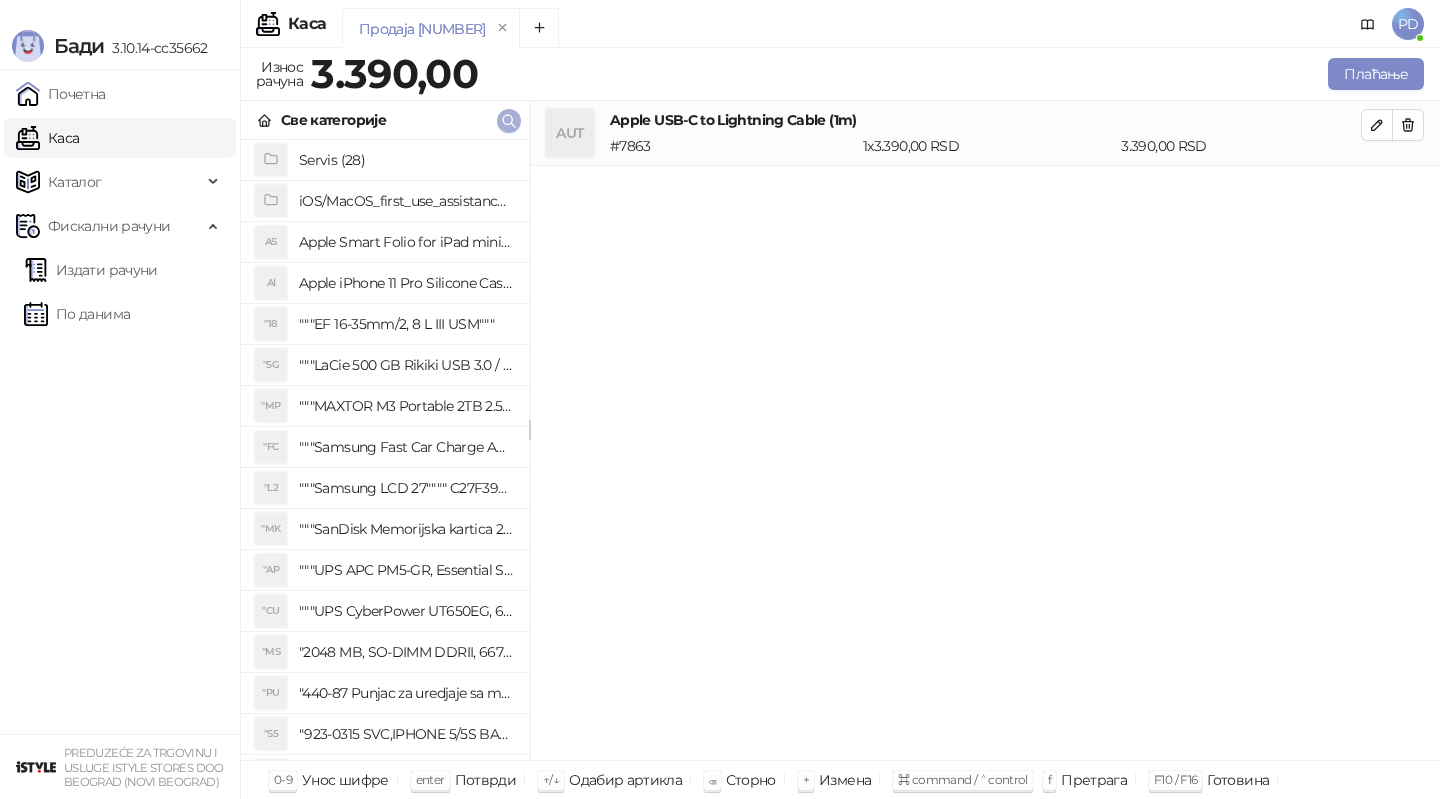 click 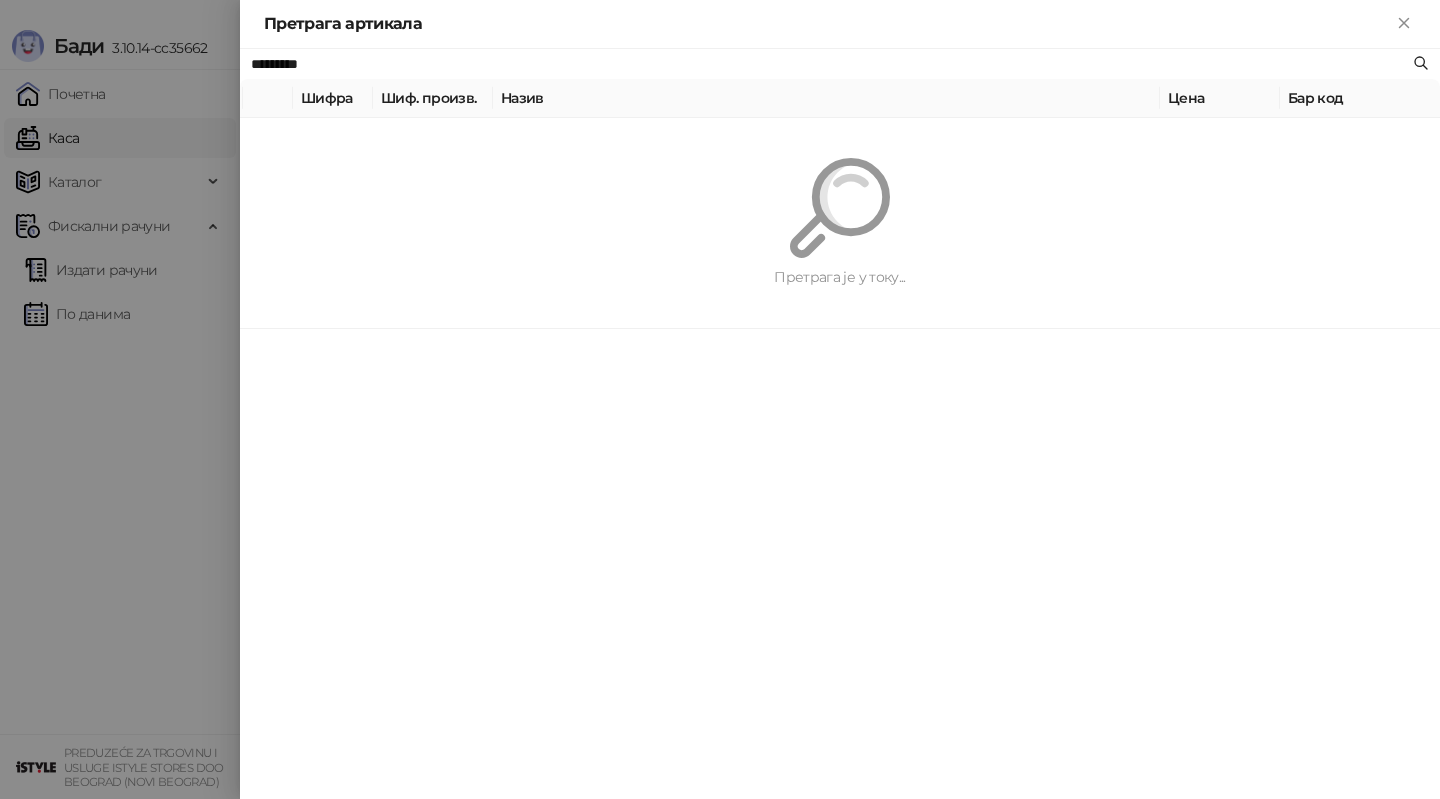 paste 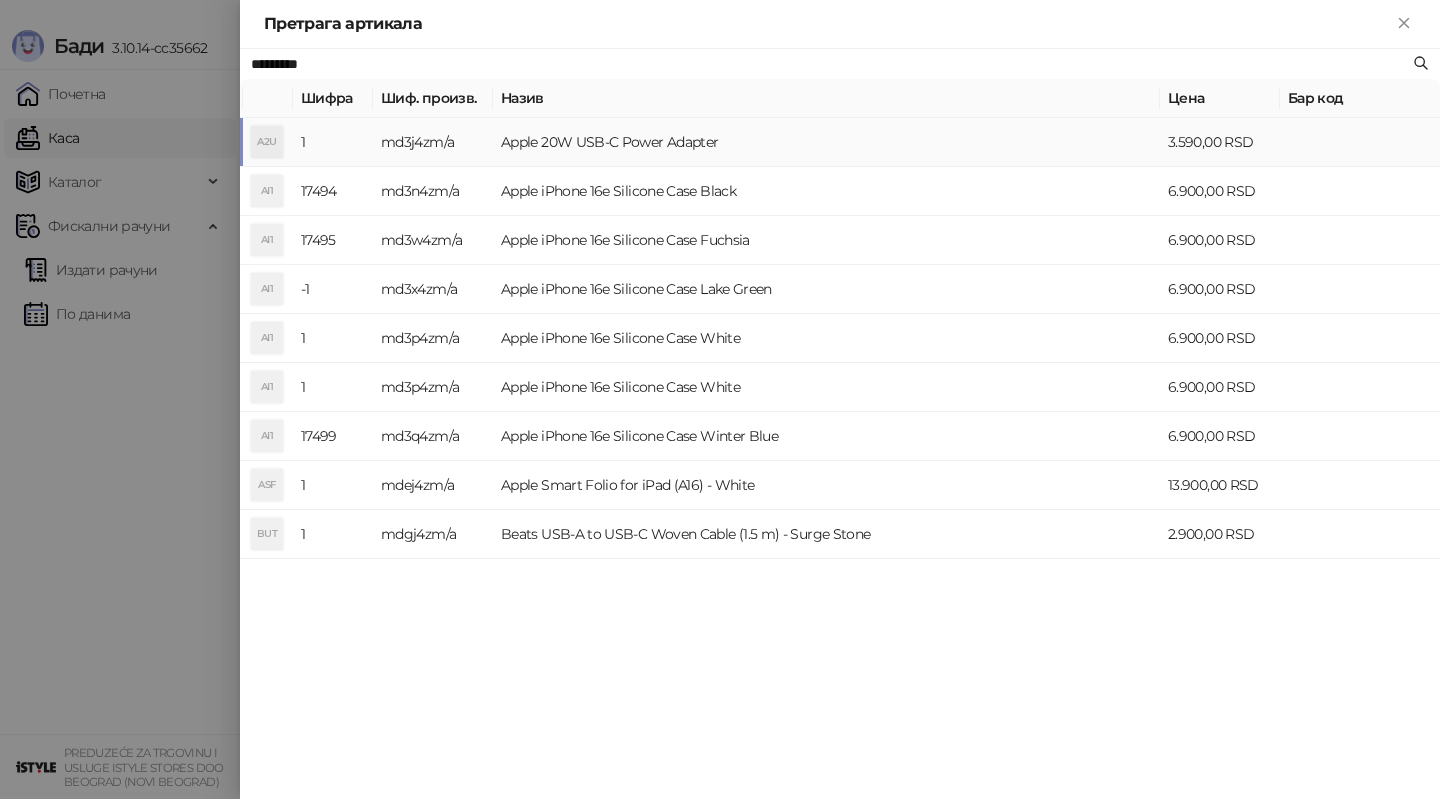 click on "Apple 20W USB-C Power Adapter" at bounding box center (826, 142) 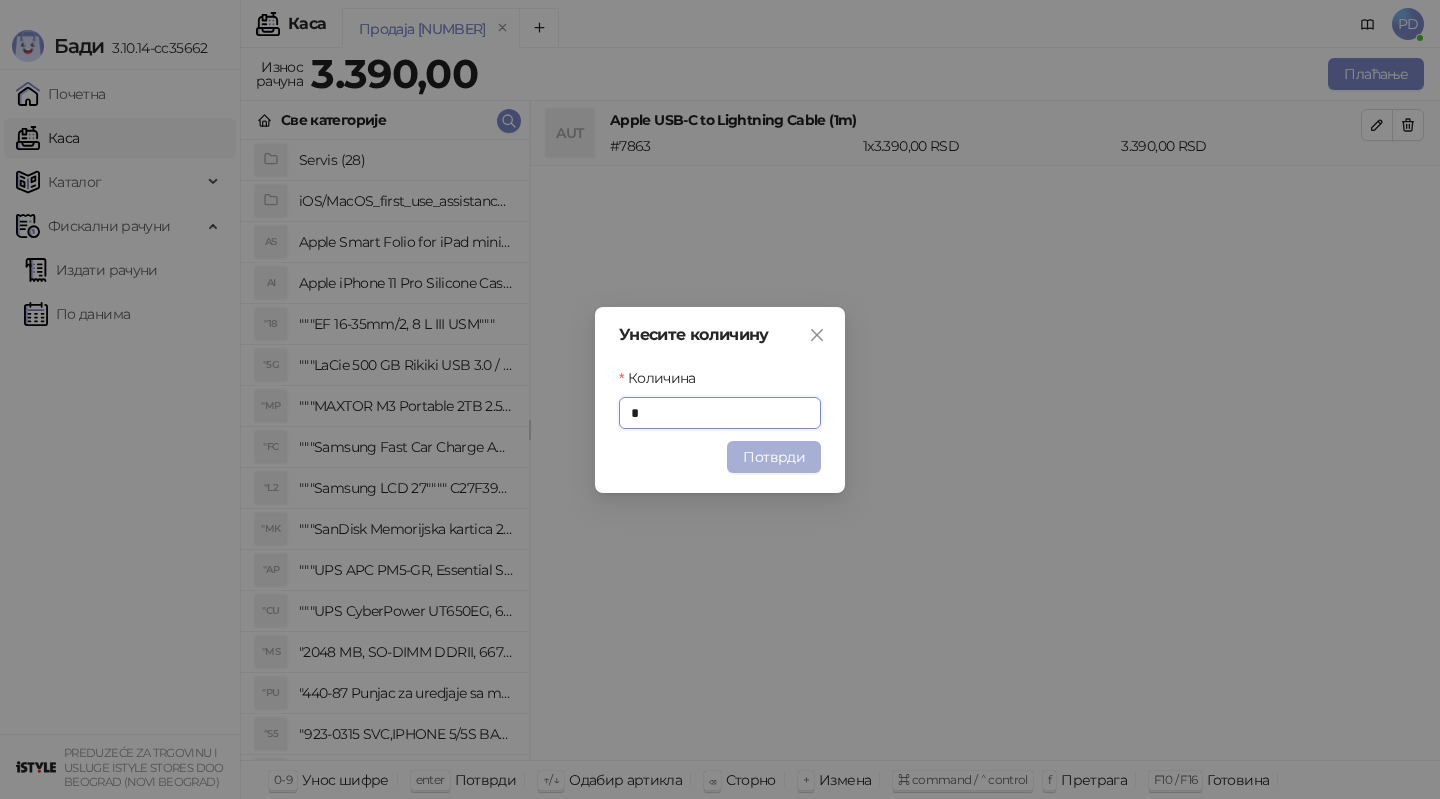 click on "Потврди" at bounding box center (774, 457) 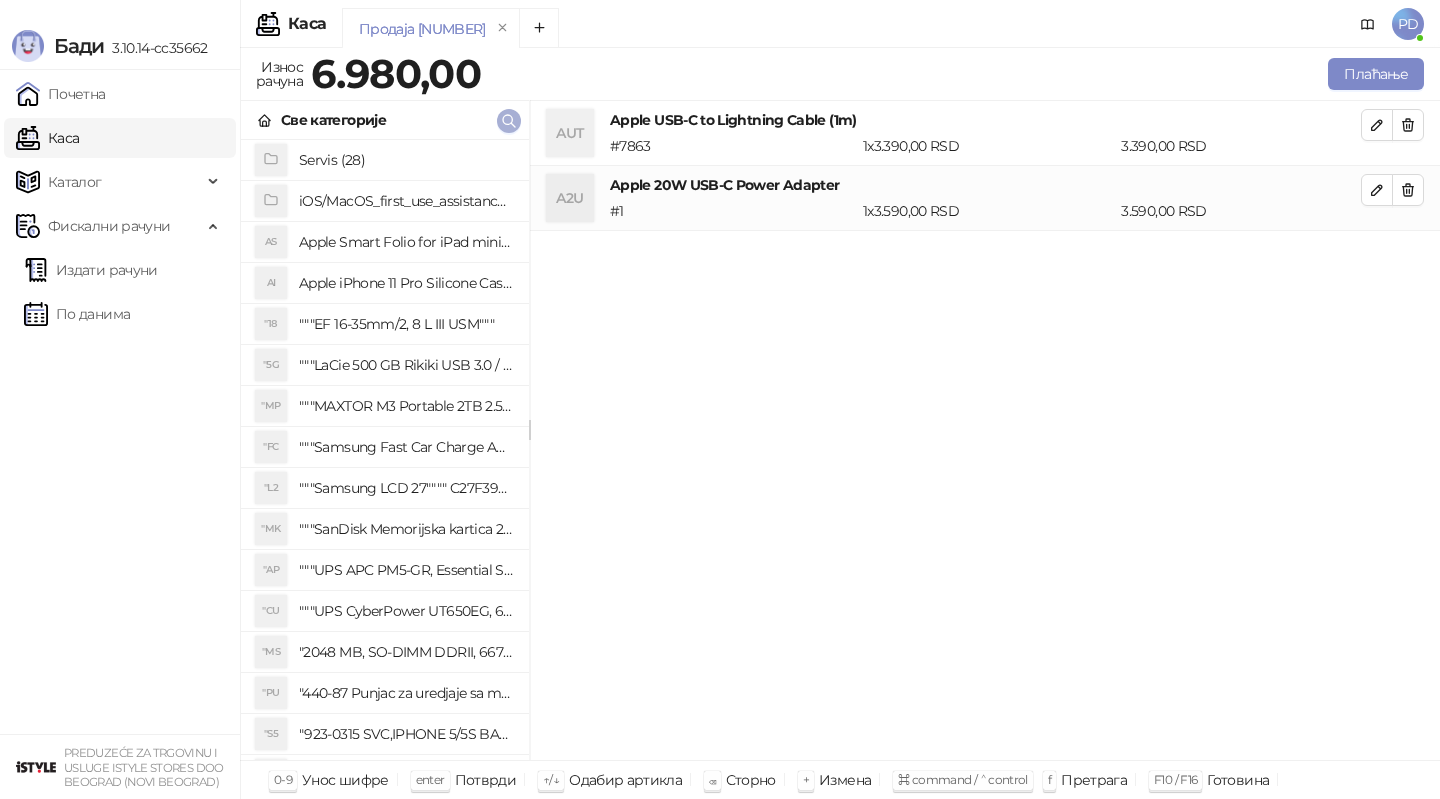 click 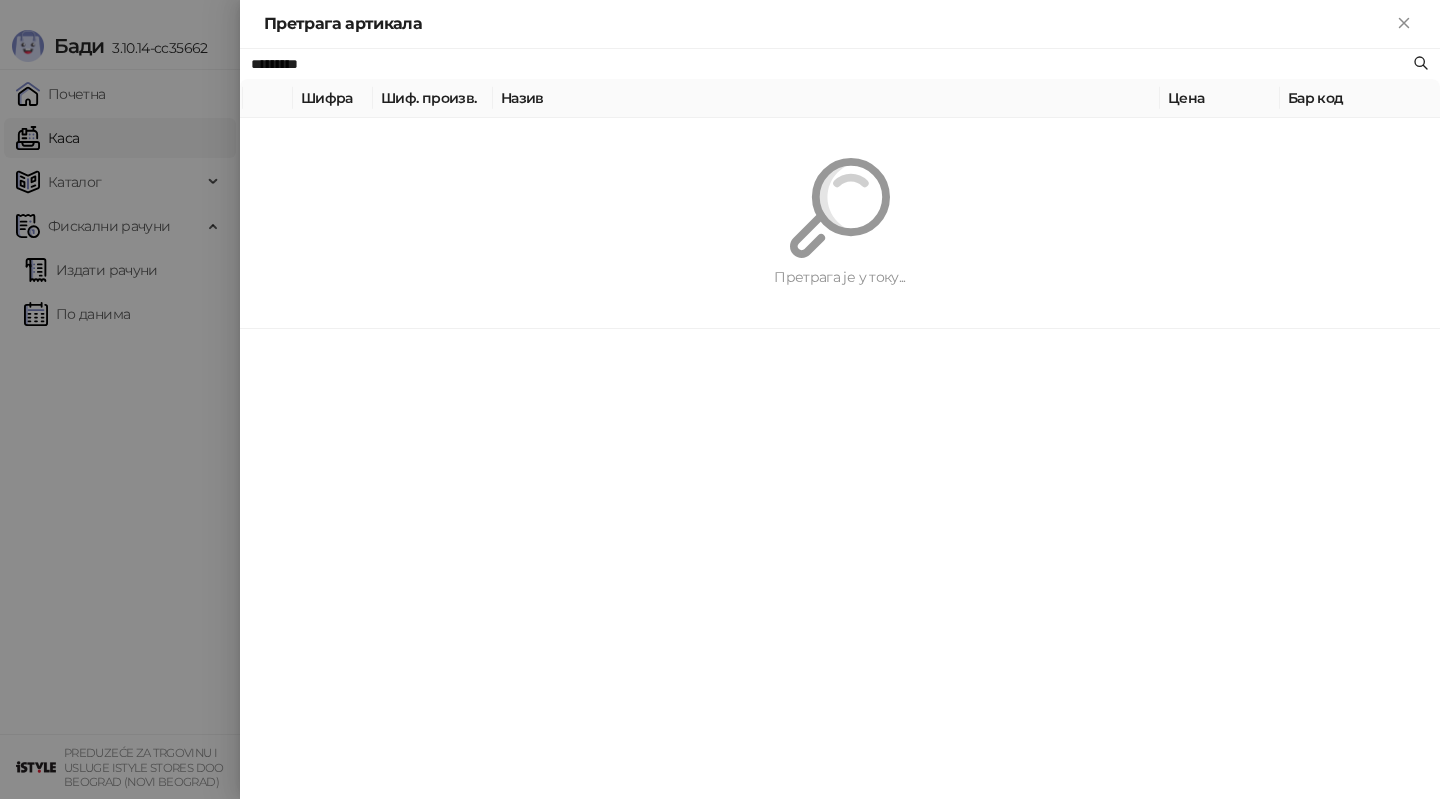 paste on "**********" 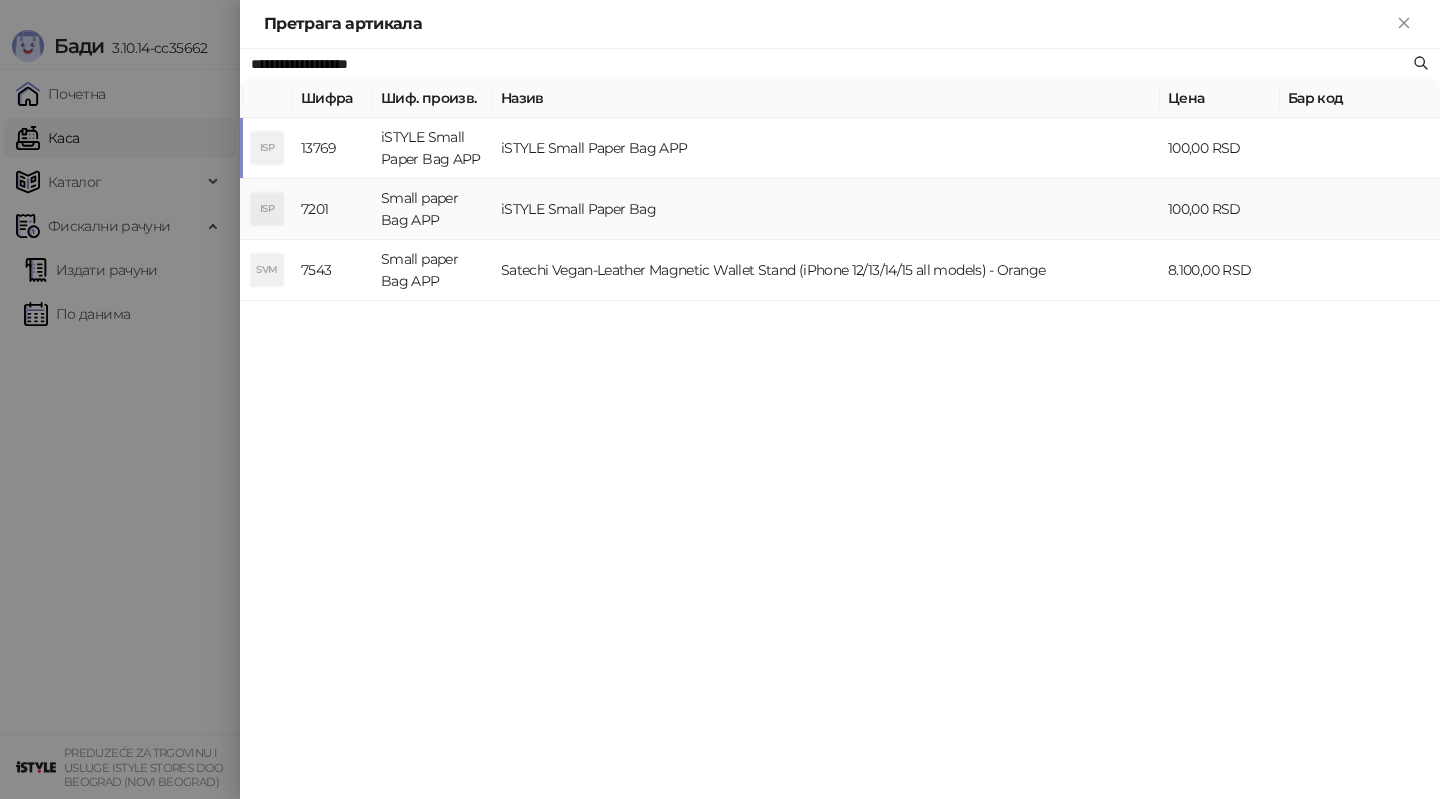 type on "**********" 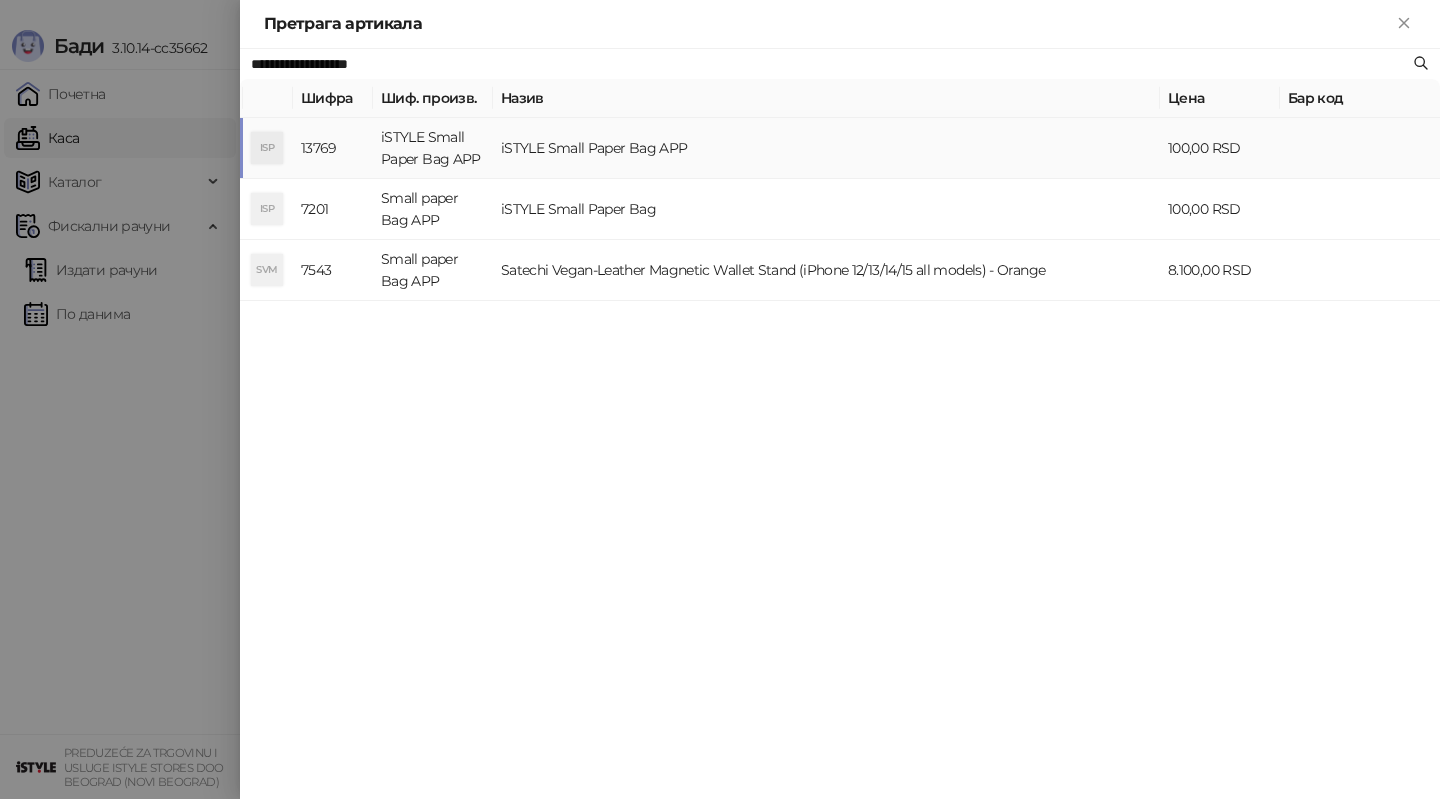 click on "iSTYLE Small Paper Bag APP" at bounding box center (826, 148) 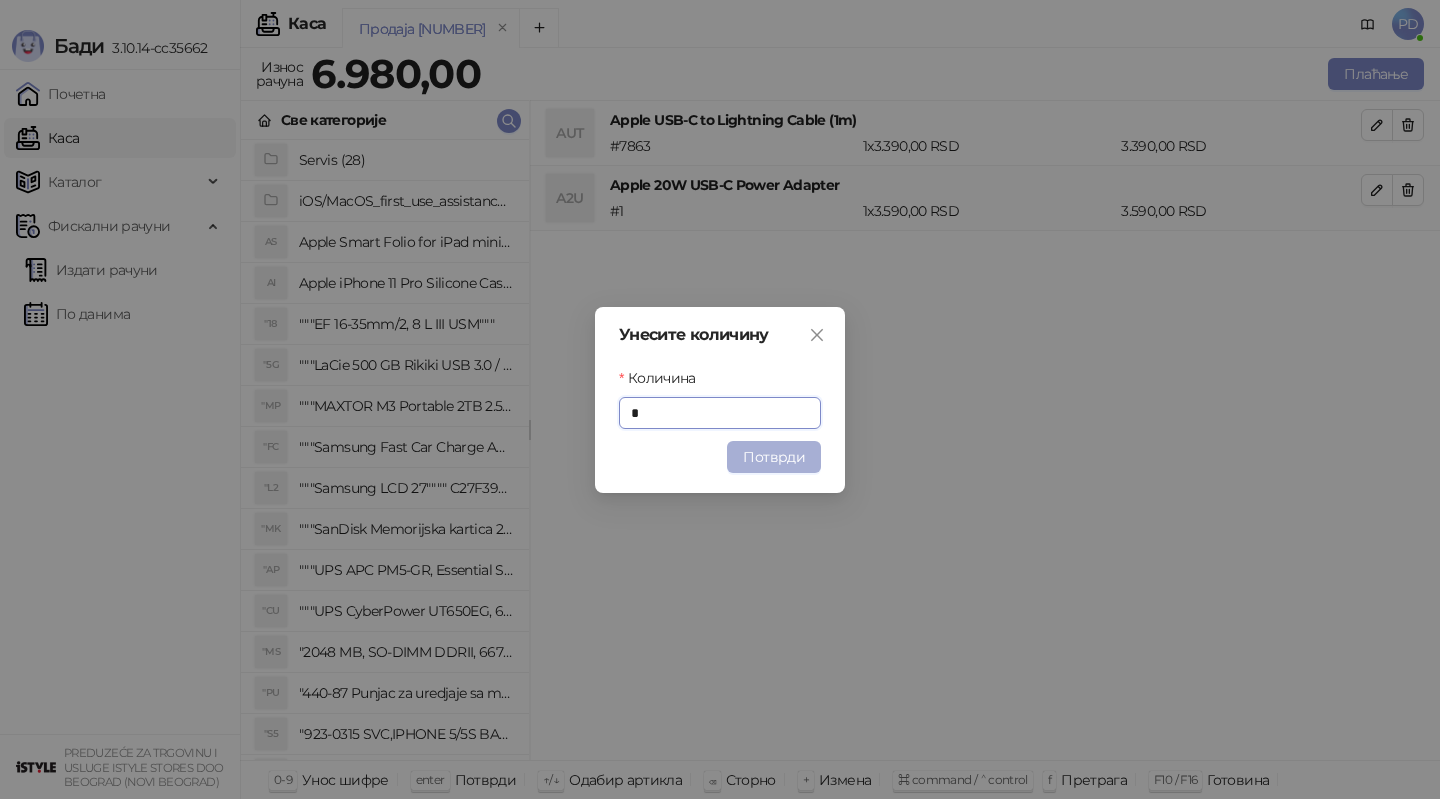 click on "Потврди" at bounding box center [774, 457] 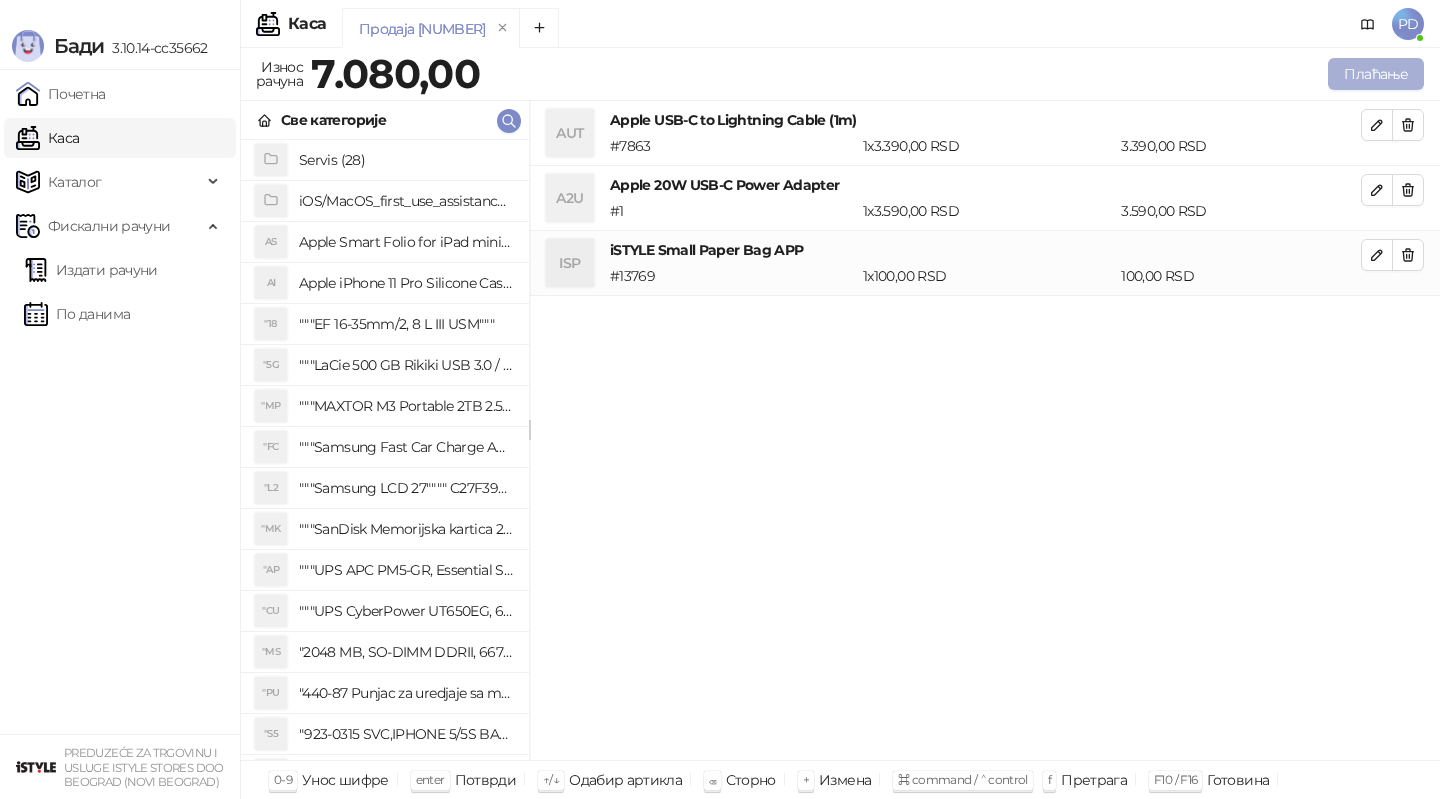 click on "Плаћање" at bounding box center [1376, 74] 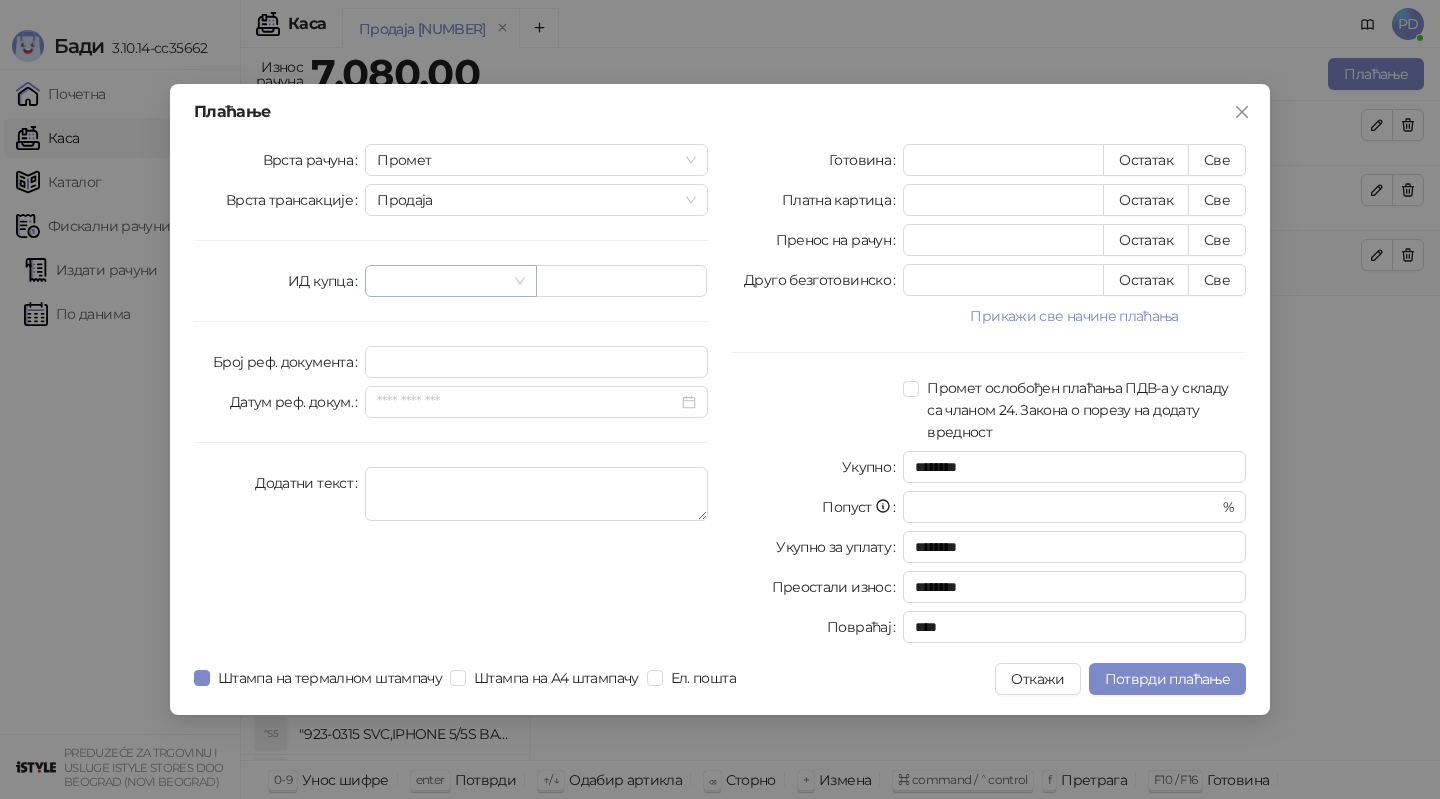 click at bounding box center (441, 281) 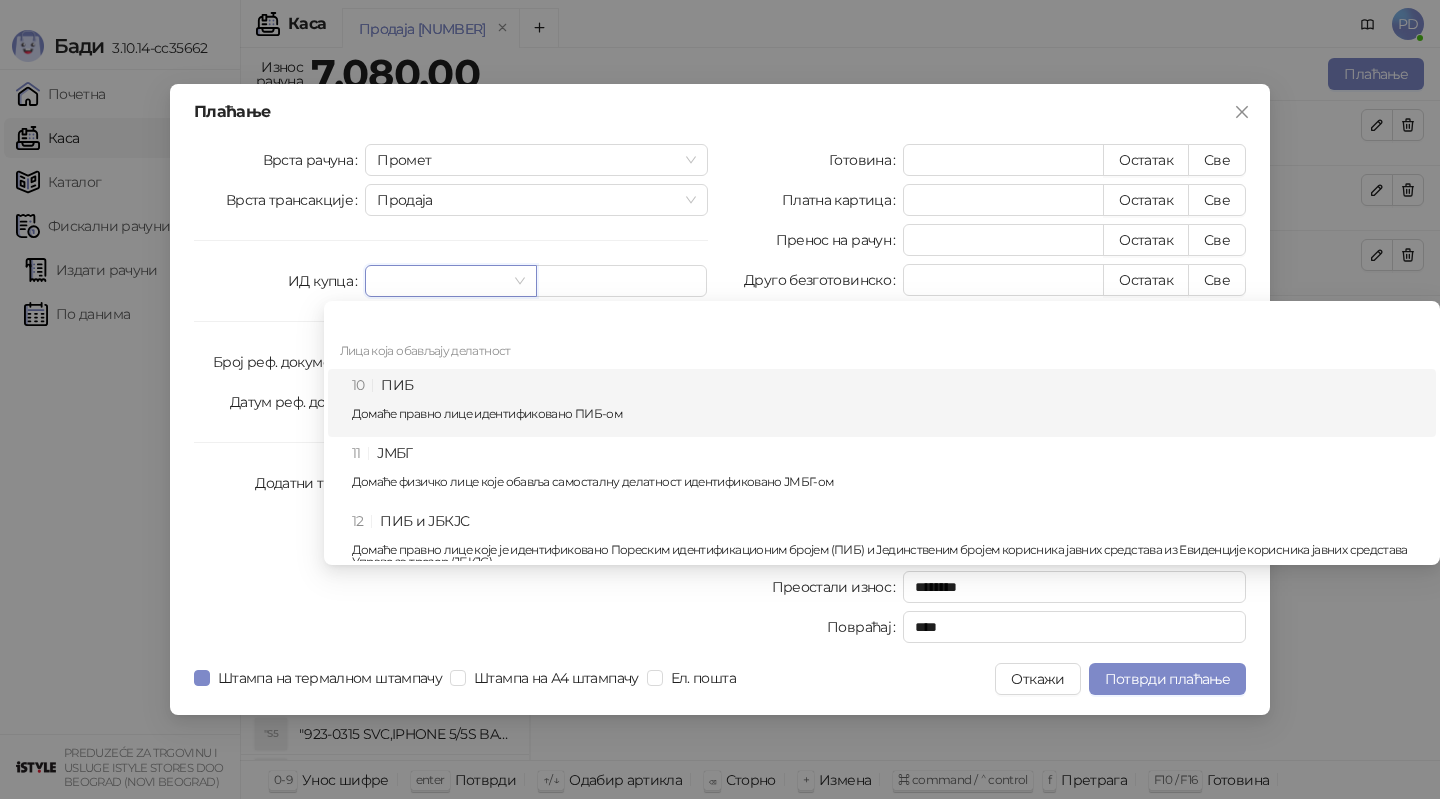 click on "10 ПИБ Домаће правно лице идентификовано ПИБ-ом" at bounding box center (888, 403) 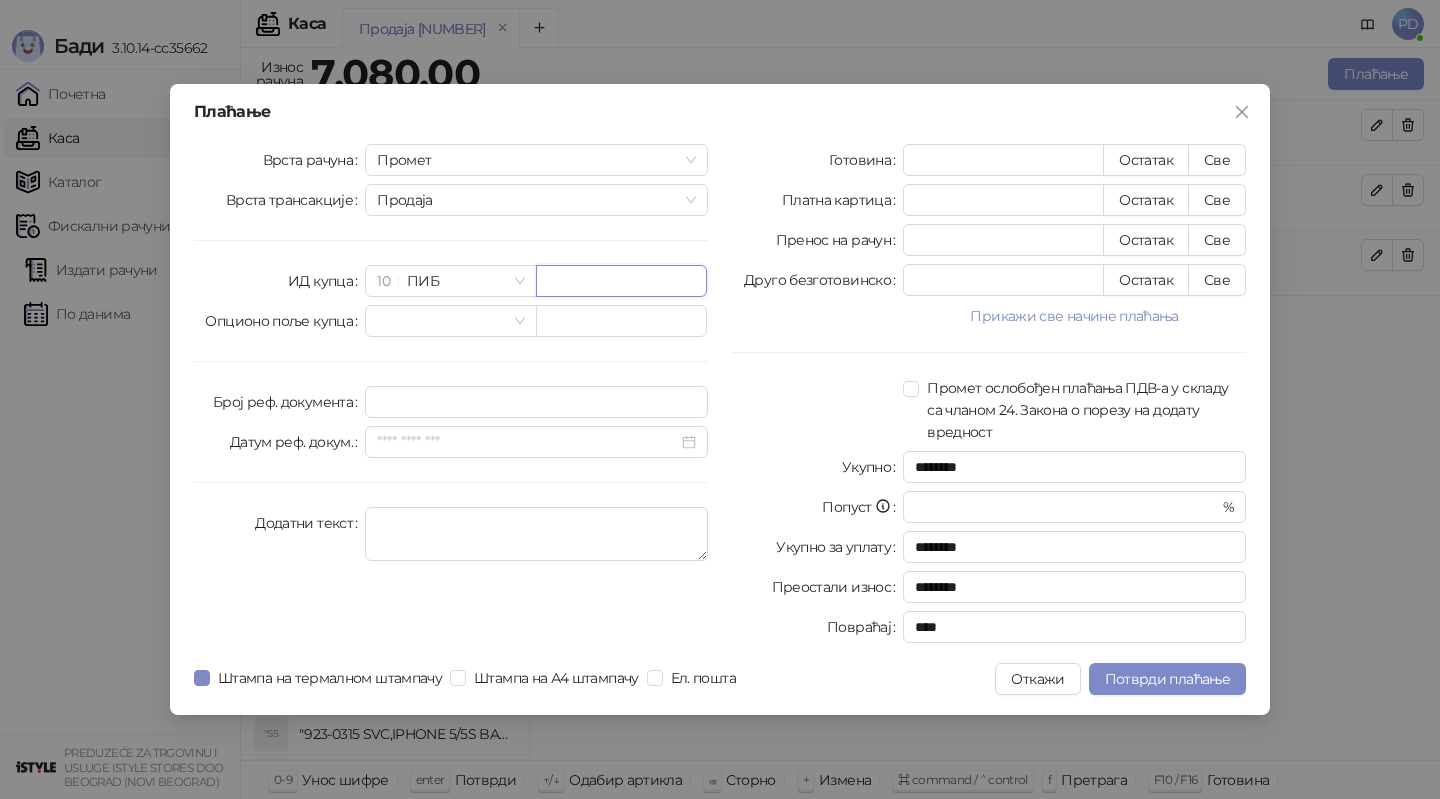 paste on "*********" 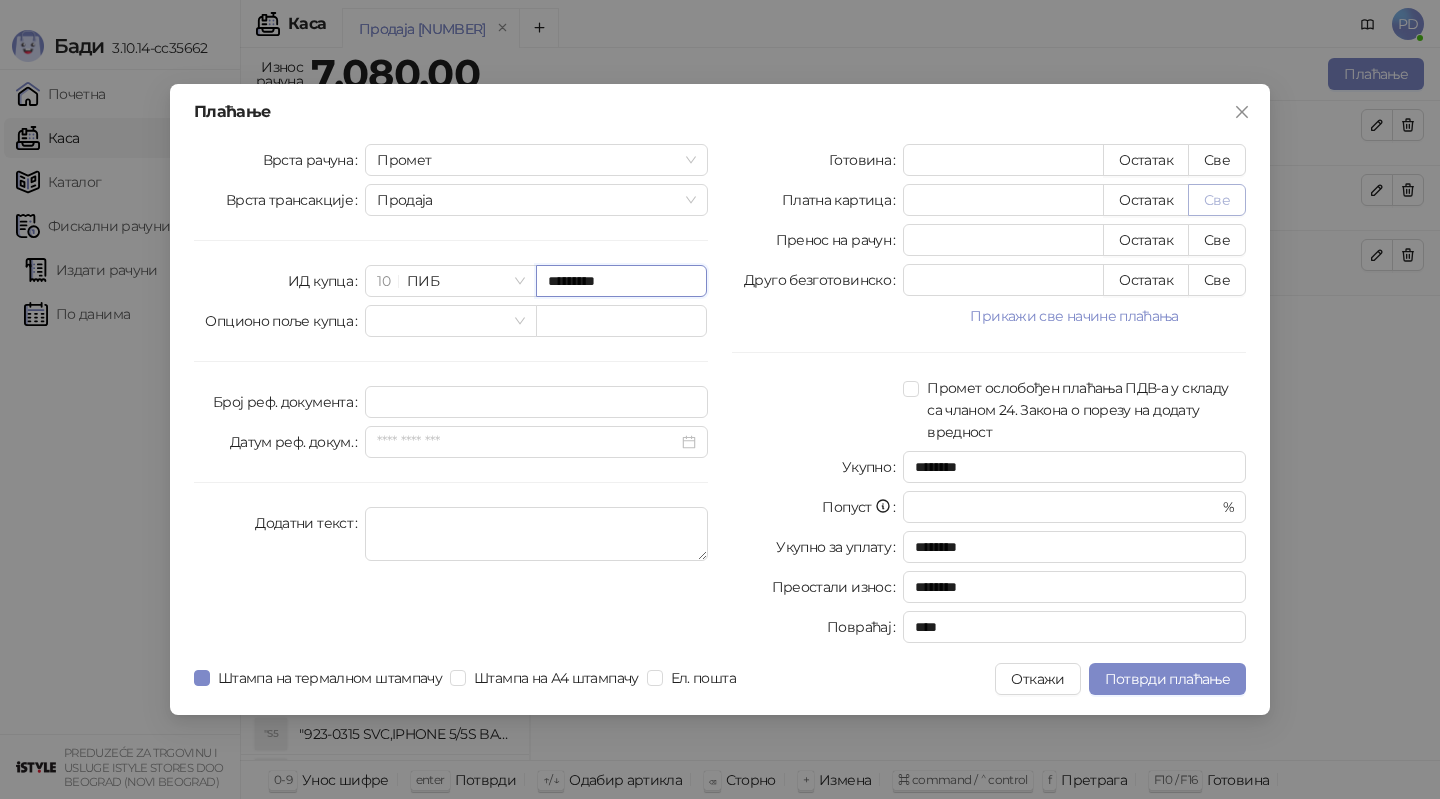 type on "*********" 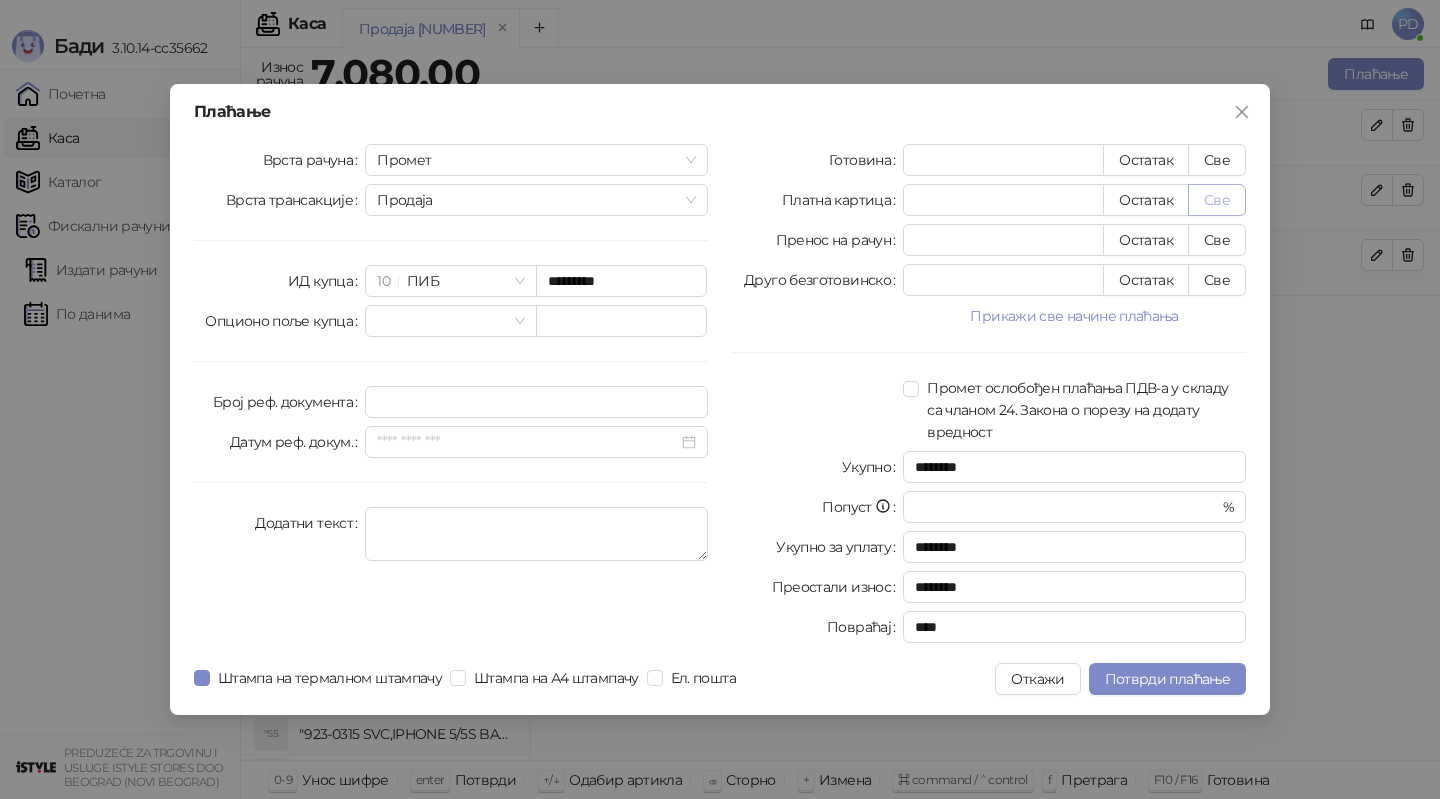 click on "Све" at bounding box center [1217, 200] 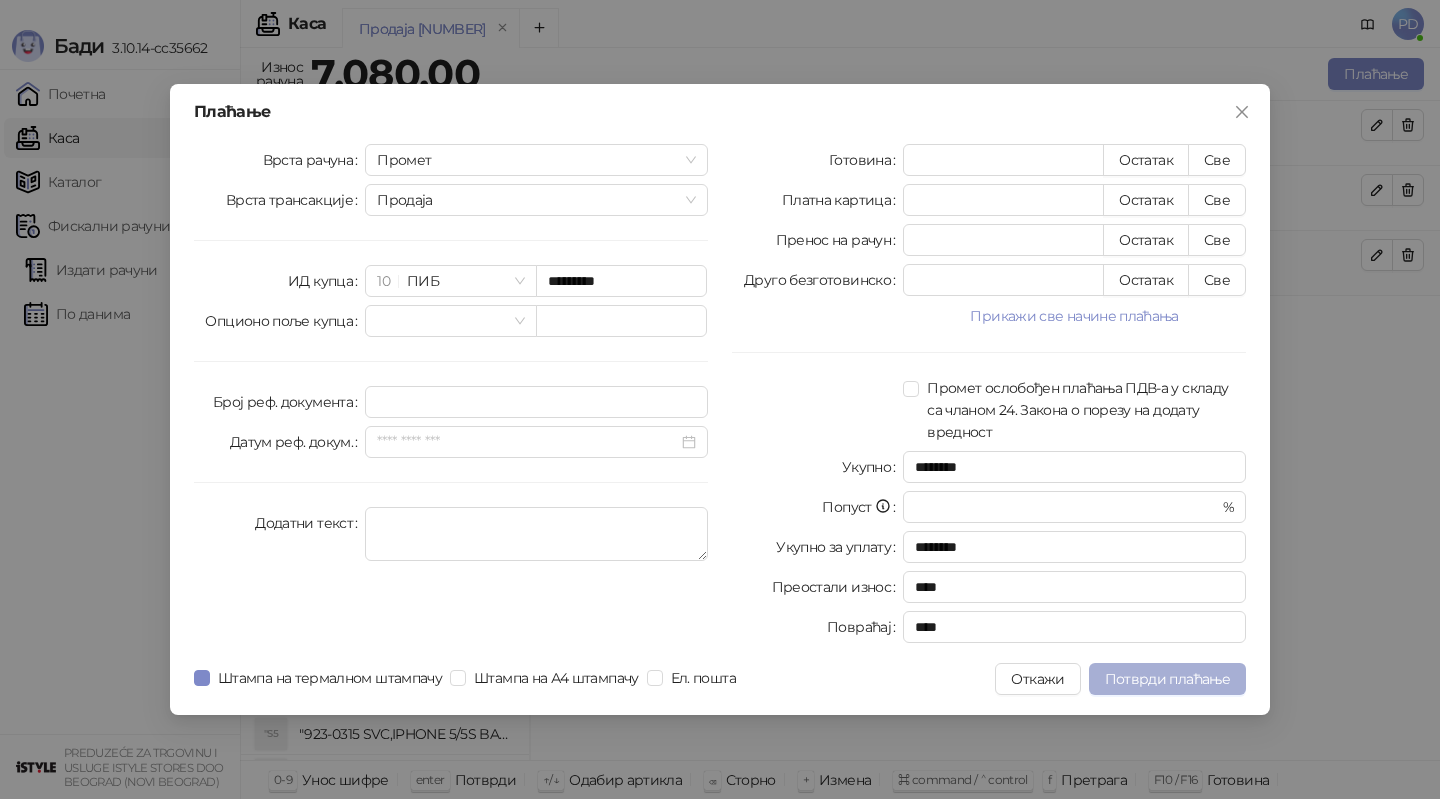 click on "Потврди плаћање" at bounding box center (1167, 679) 